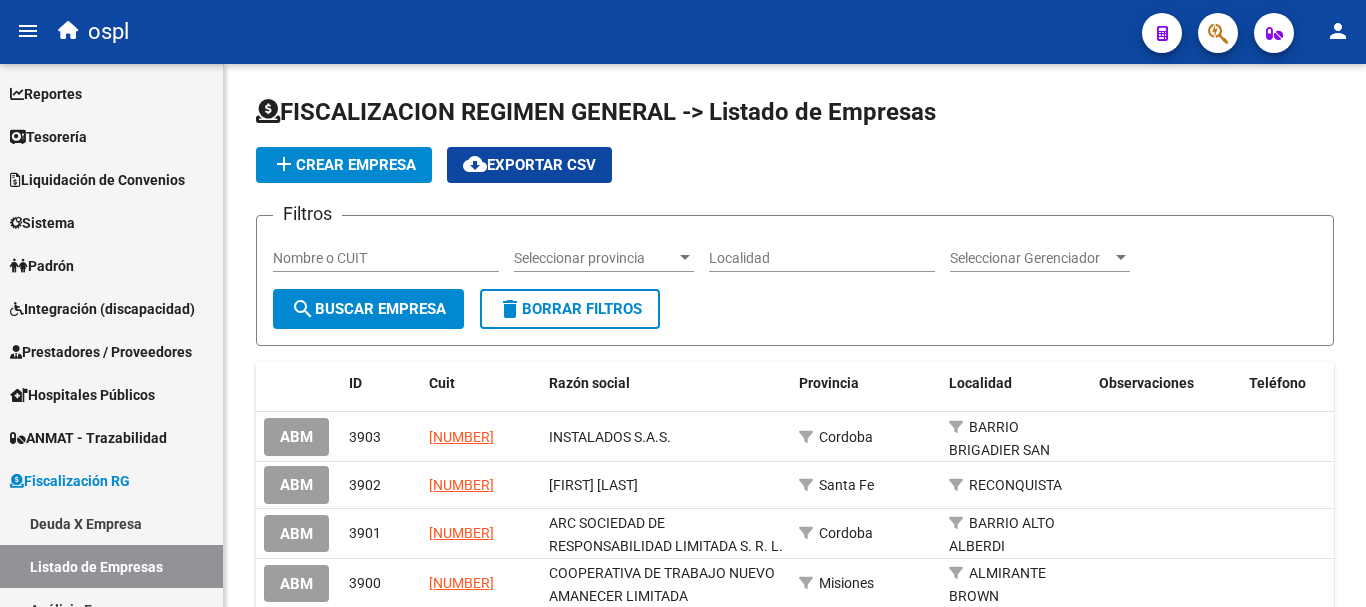 scroll, scrollTop: 0, scrollLeft: 0, axis: both 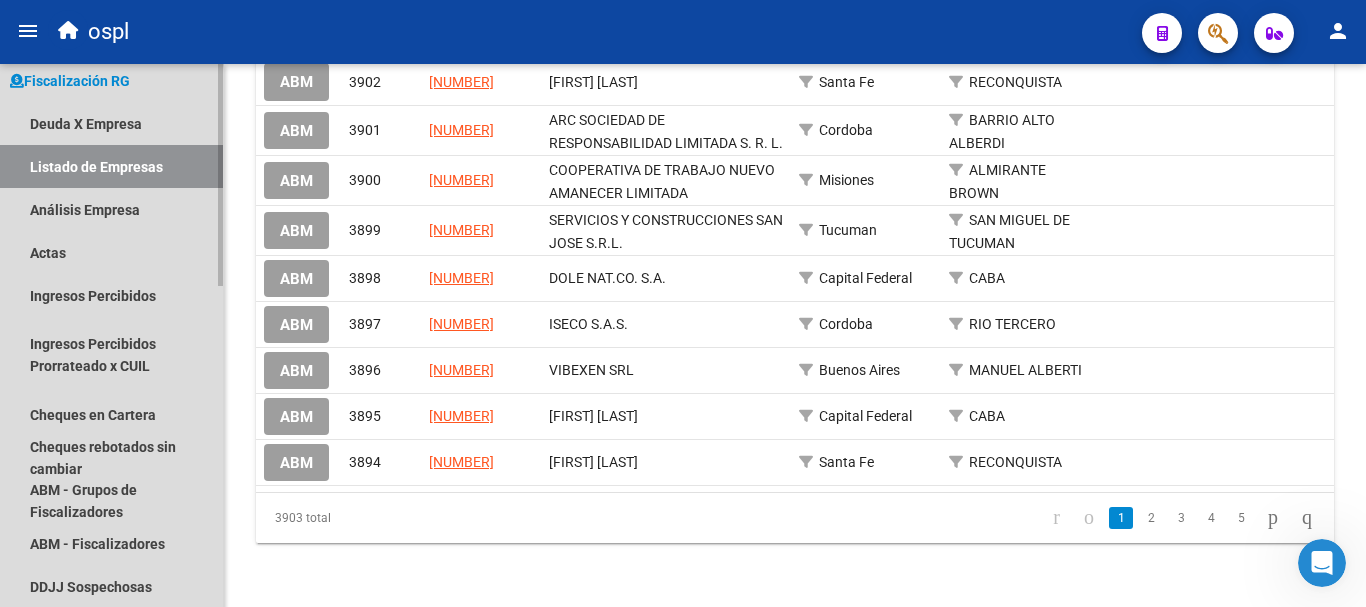 click on "Listado de Empresas" at bounding box center [111, 166] 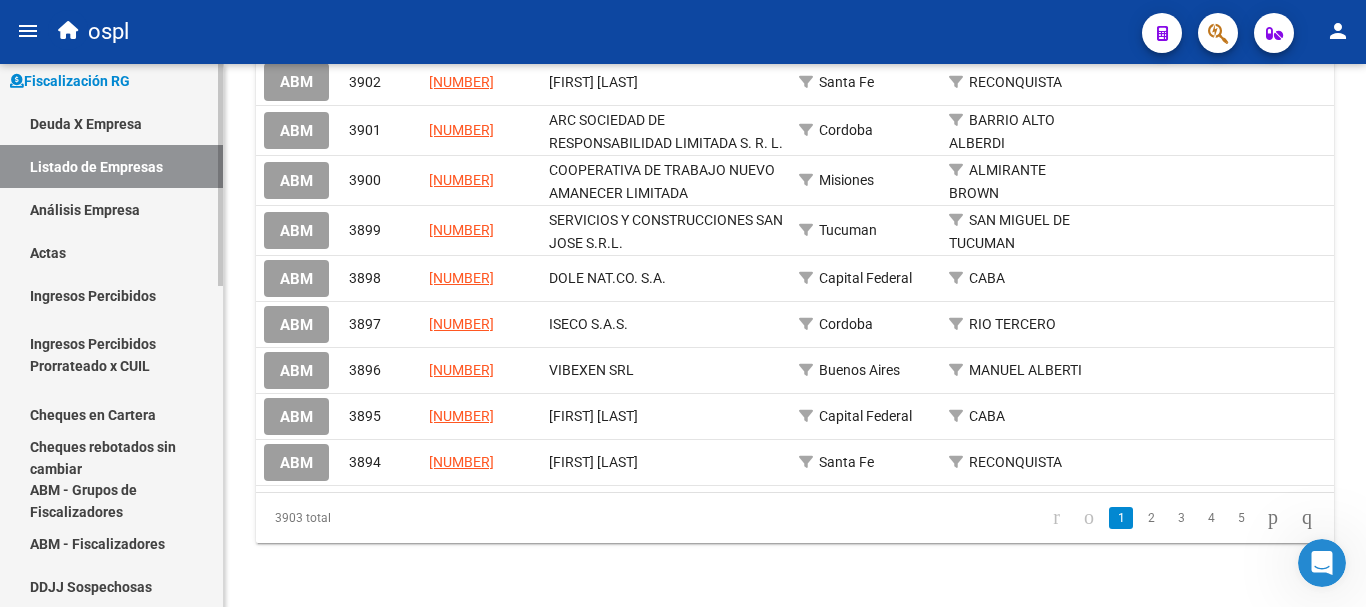 click on "Deuda X Empresa" at bounding box center (111, 123) 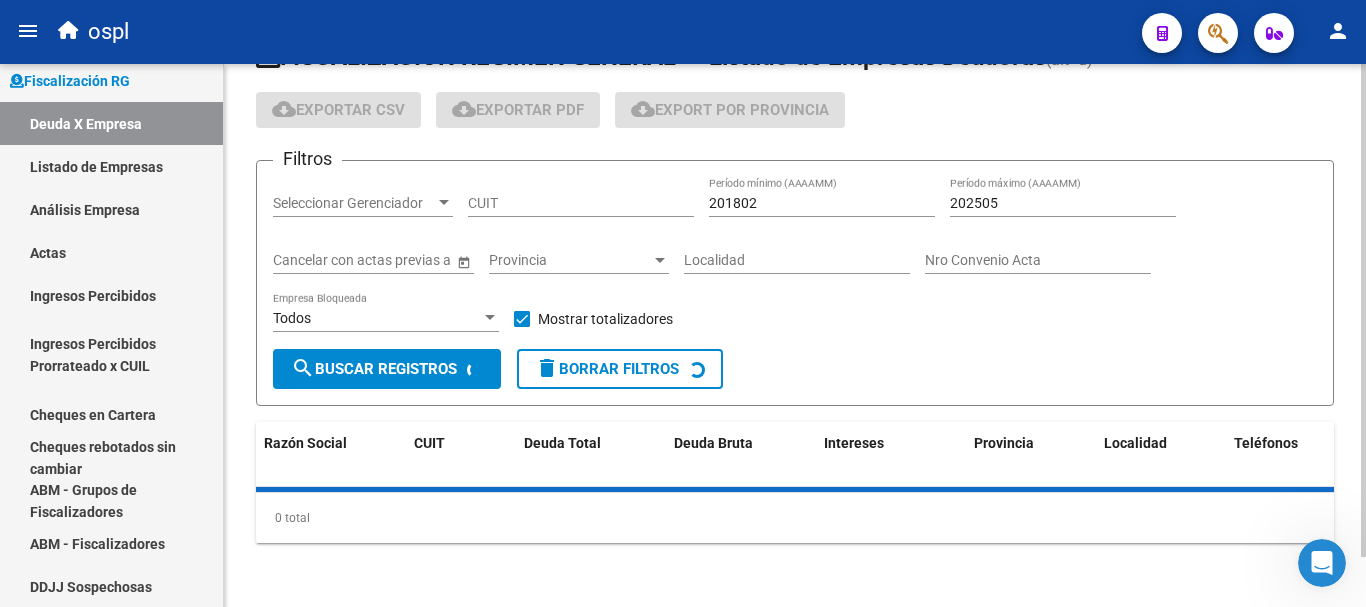 scroll, scrollTop: 0, scrollLeft: 0, axis: both 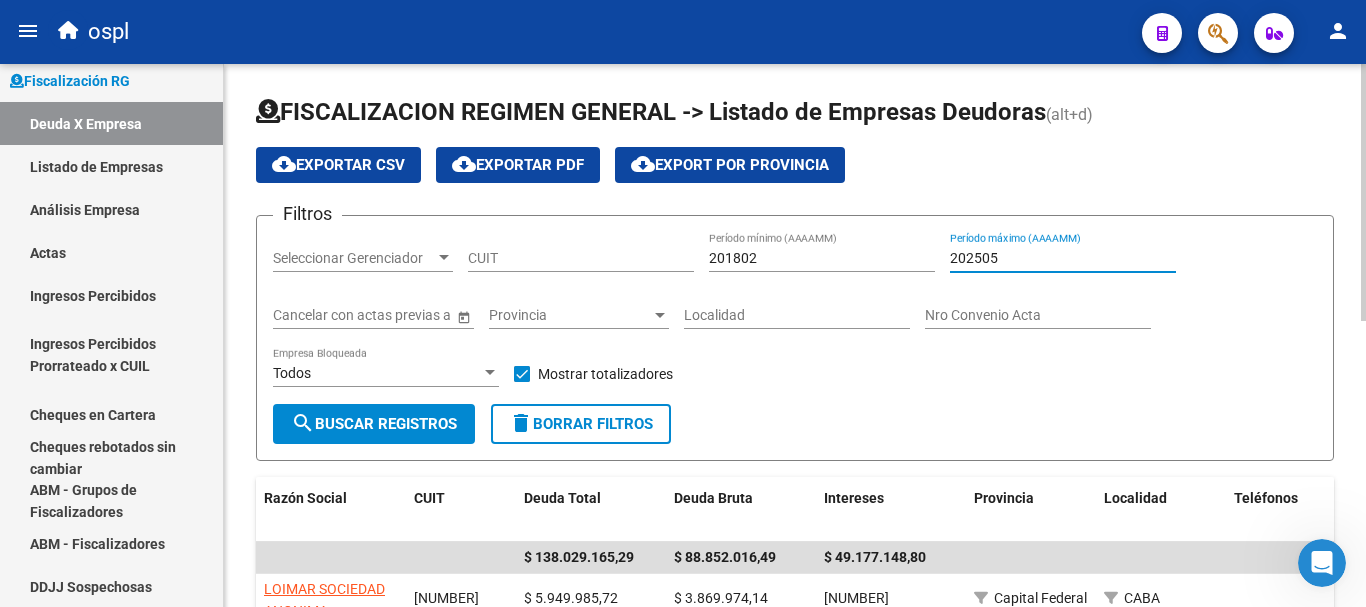 click on "202505" at bounding box center [1063, 258] 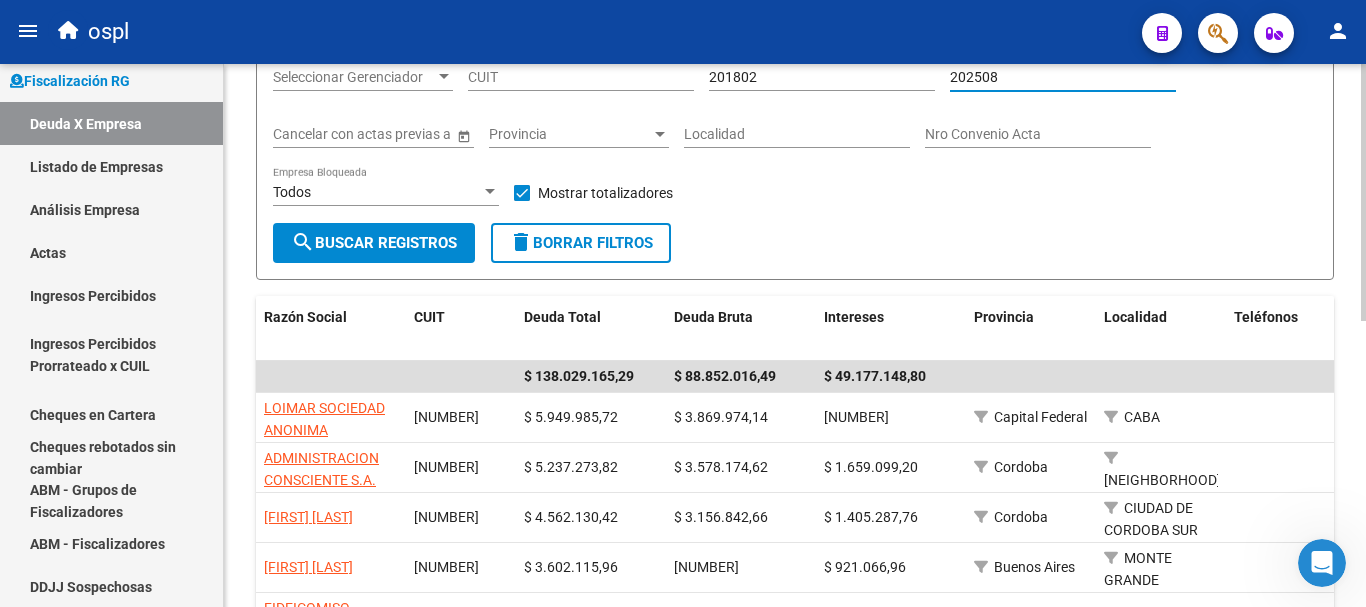 scroll, scrollTop: 200, scrollLeft: 0, axis: vertical 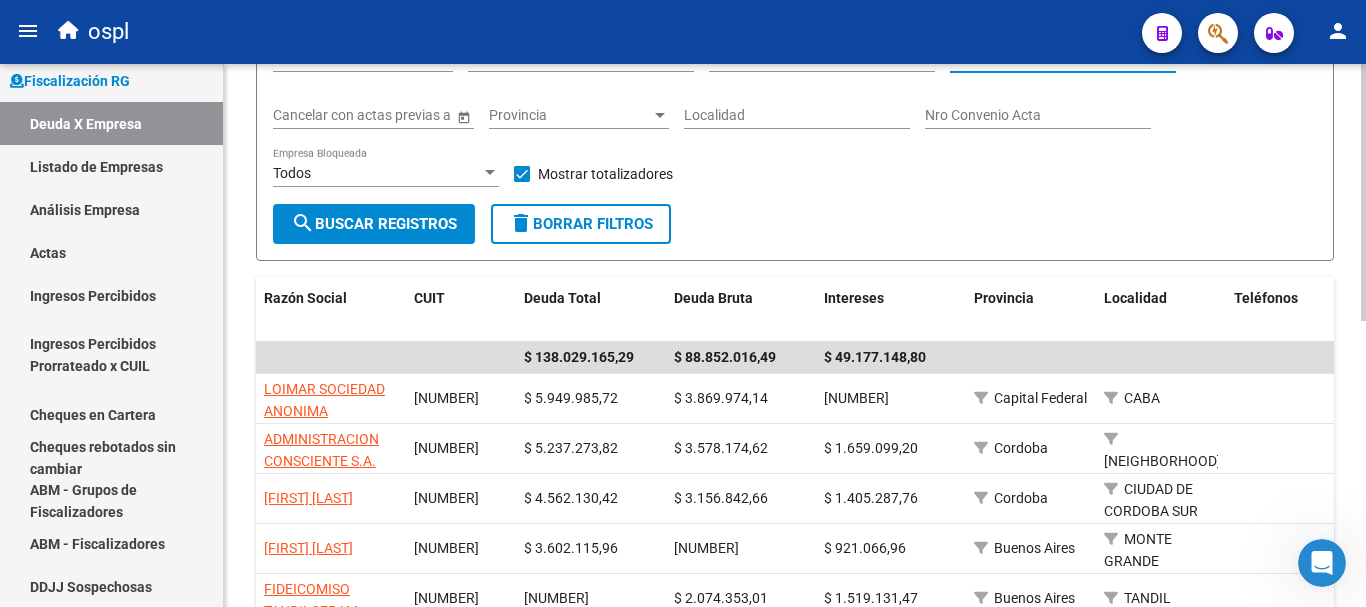 type on "202508" 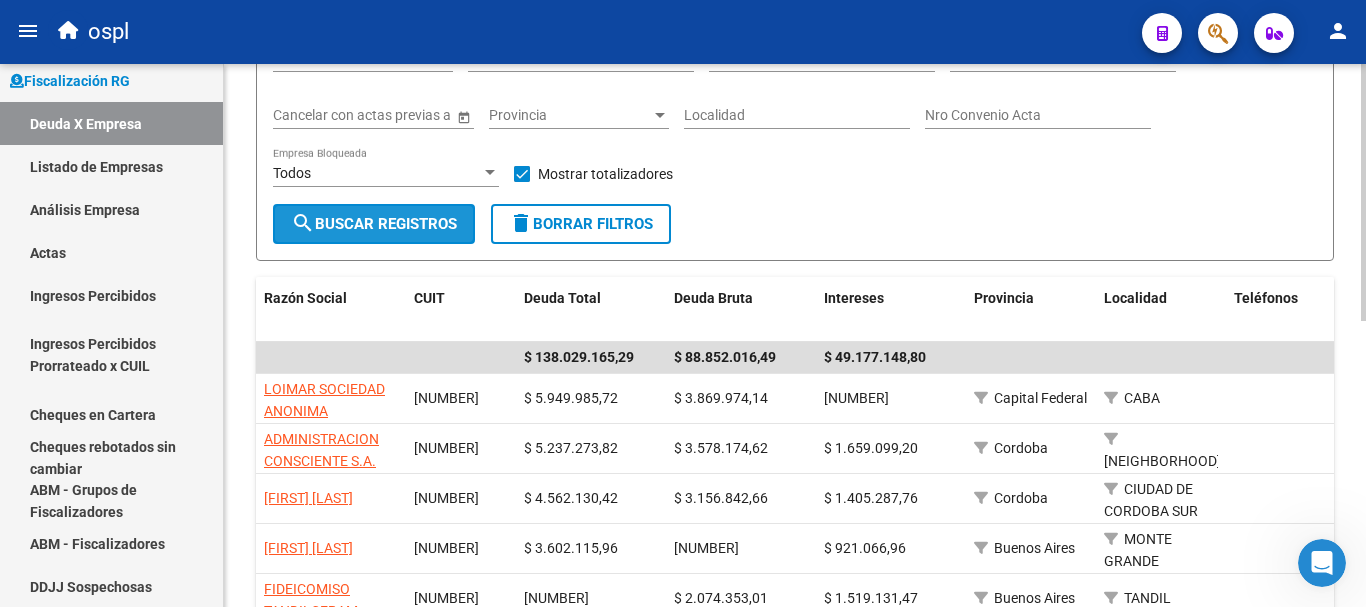 click on "search  Buscar Registros" 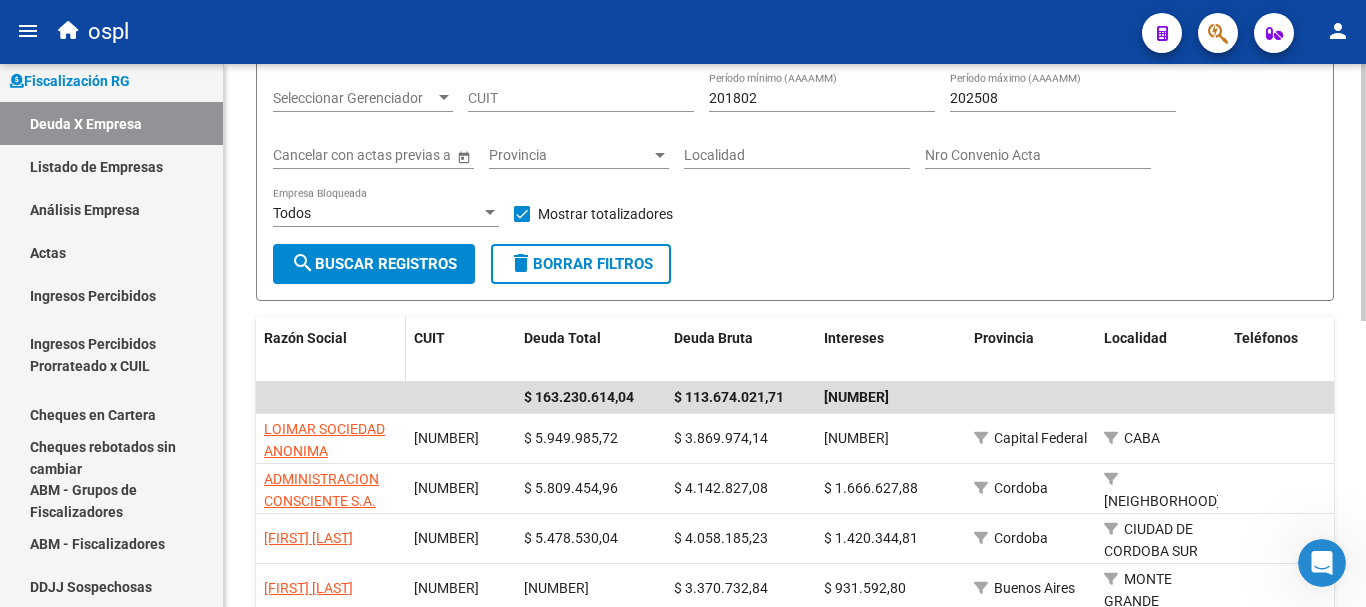 scroll, scrollTop: 300, scrollLeft: 0, axis: vertical 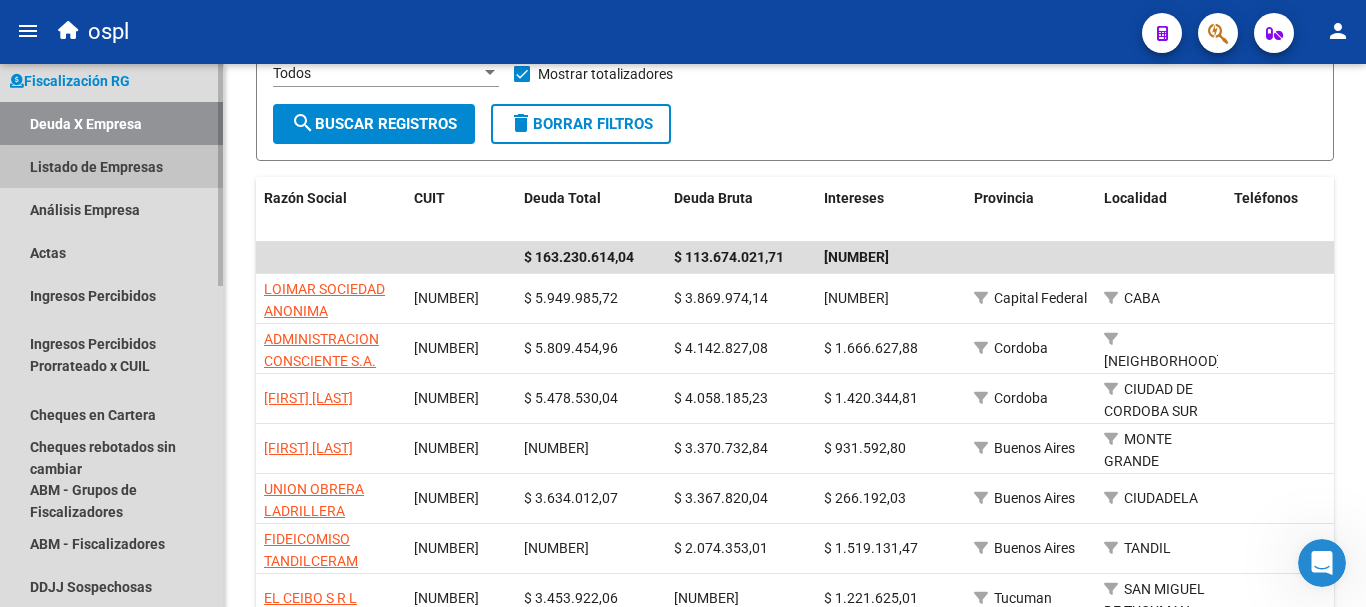 click on "Listado de Empresas" at bounding box center [111, 166] 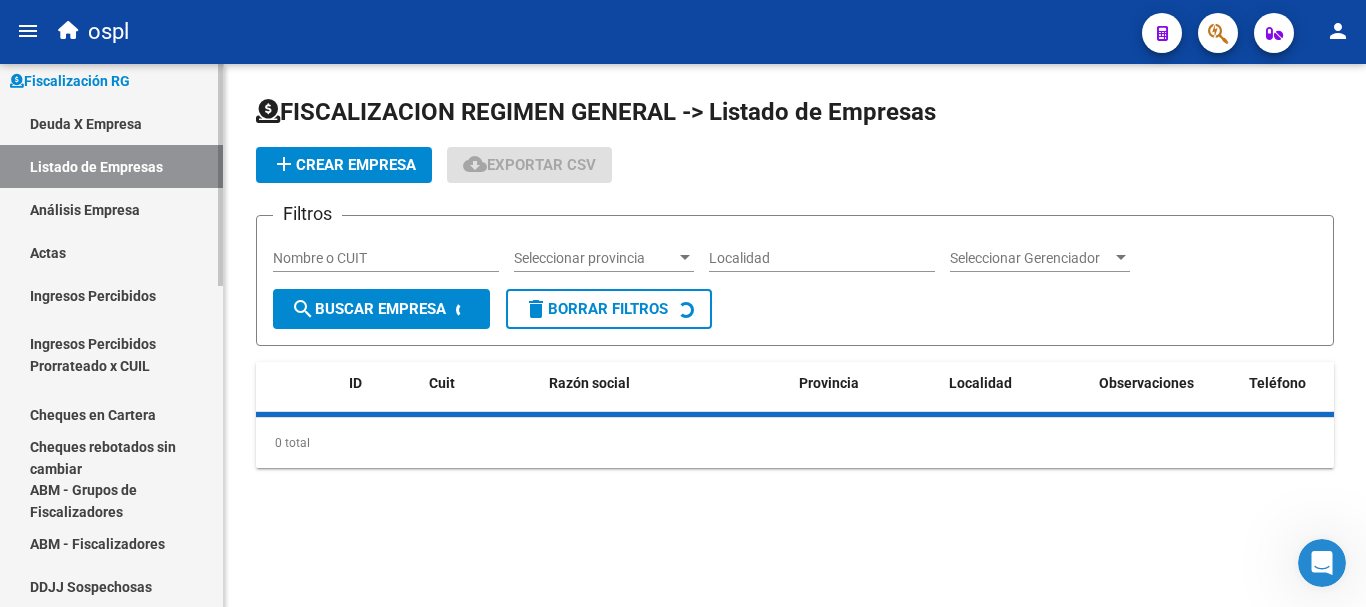 scroll, scrollTop: 0, scrollLeft: 0, axis: both 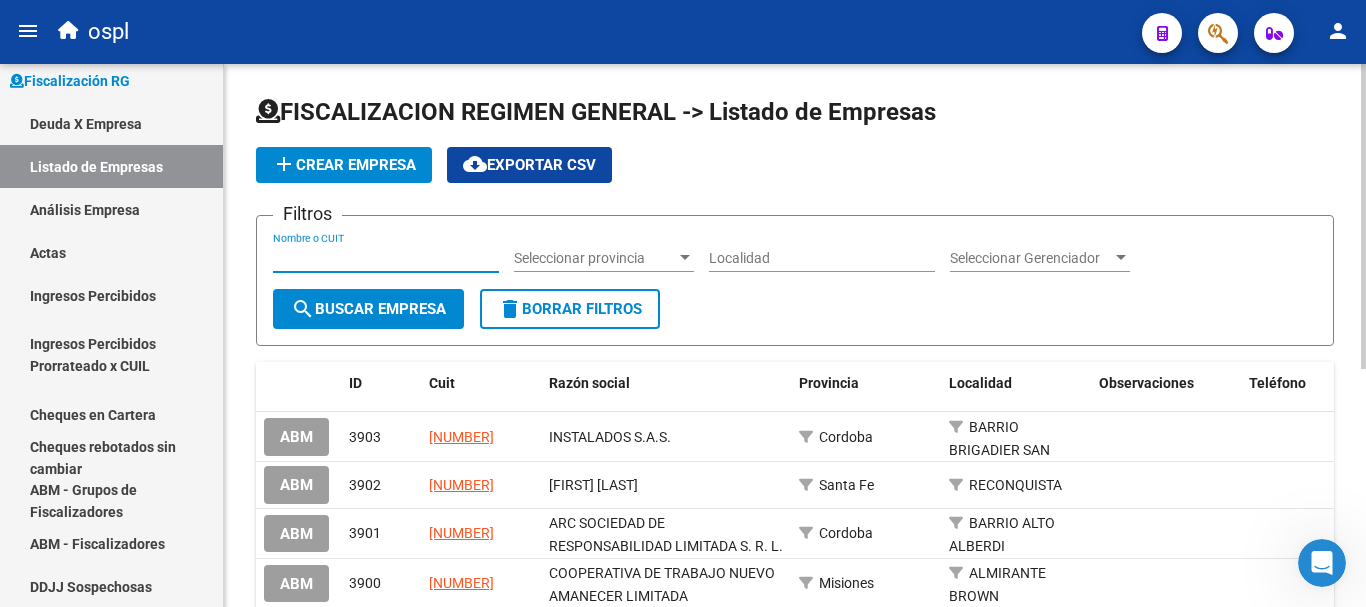 click on "Nombre o CUIT" at bounding box center [386, 258] 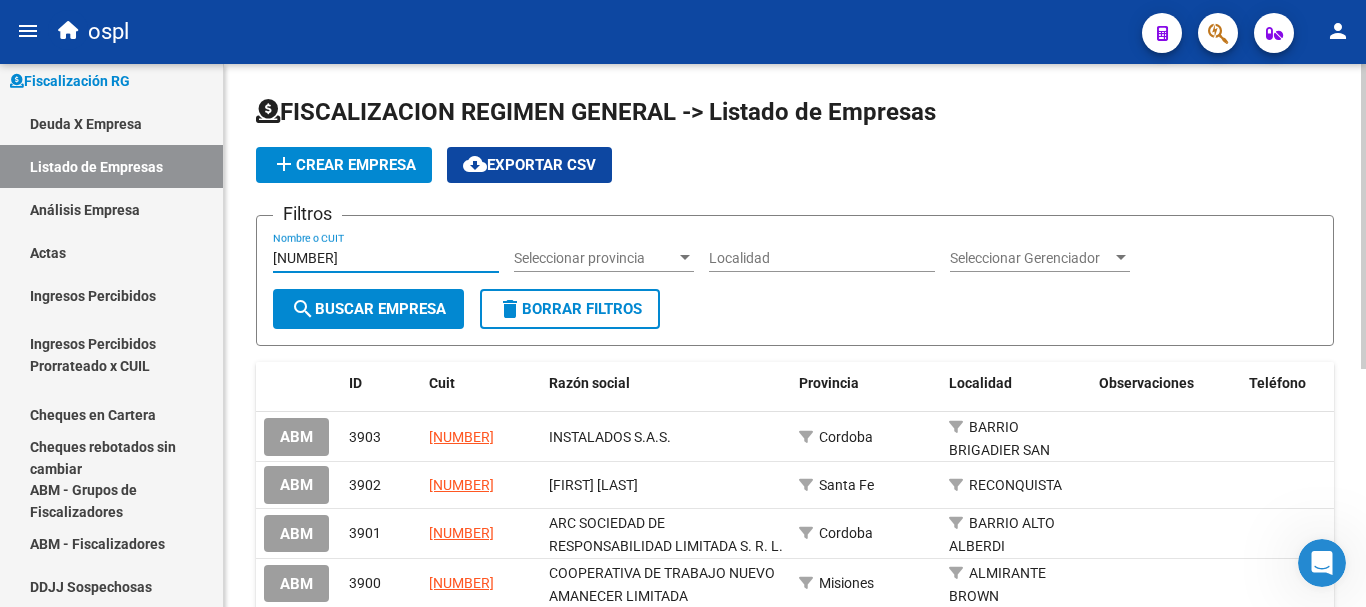 type on "[NUMBER]" 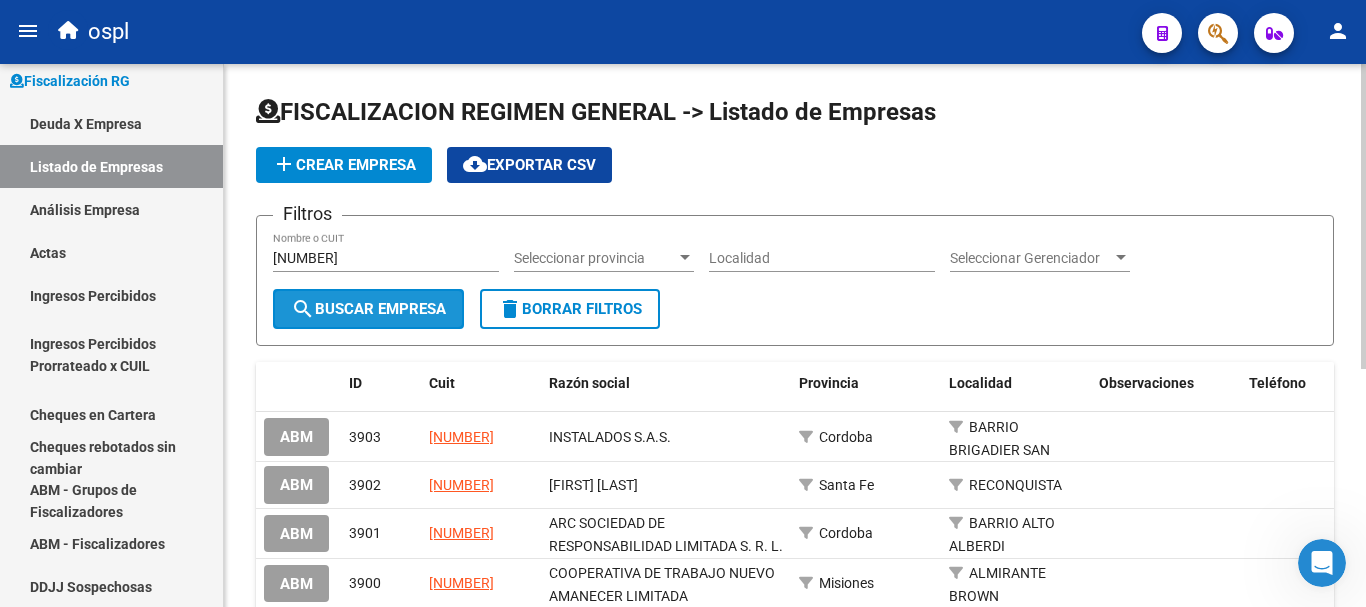 click on "search  Buscar Empresa" 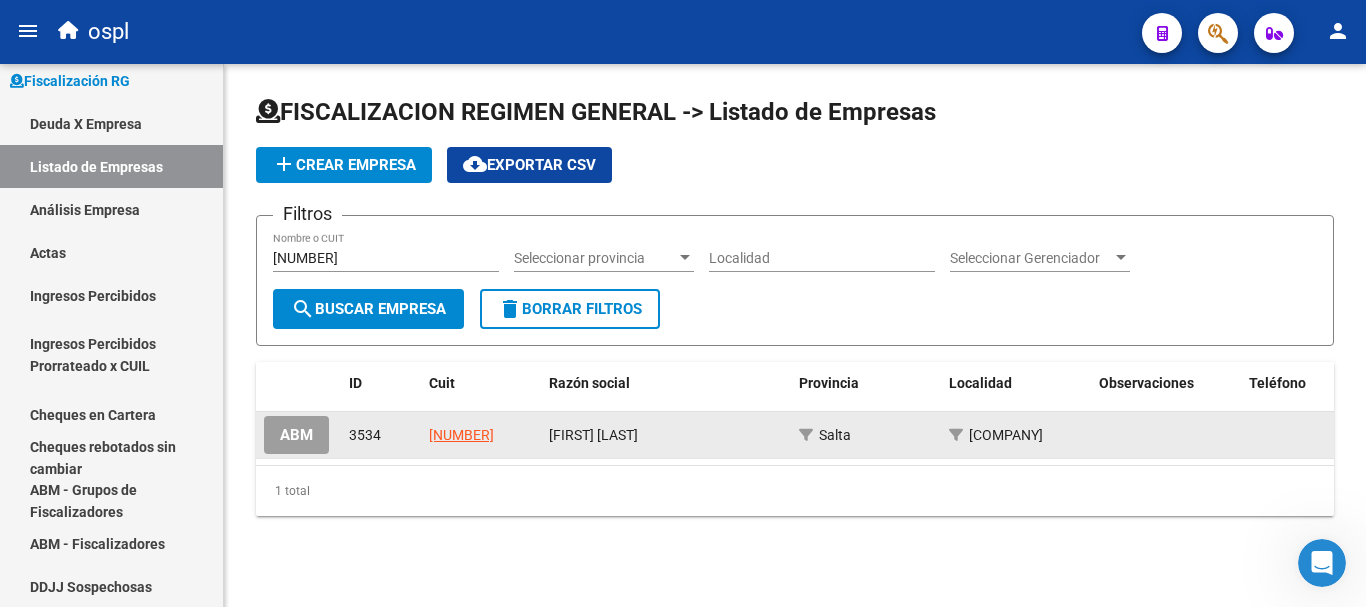 click on "[FIRST] [LAST]" 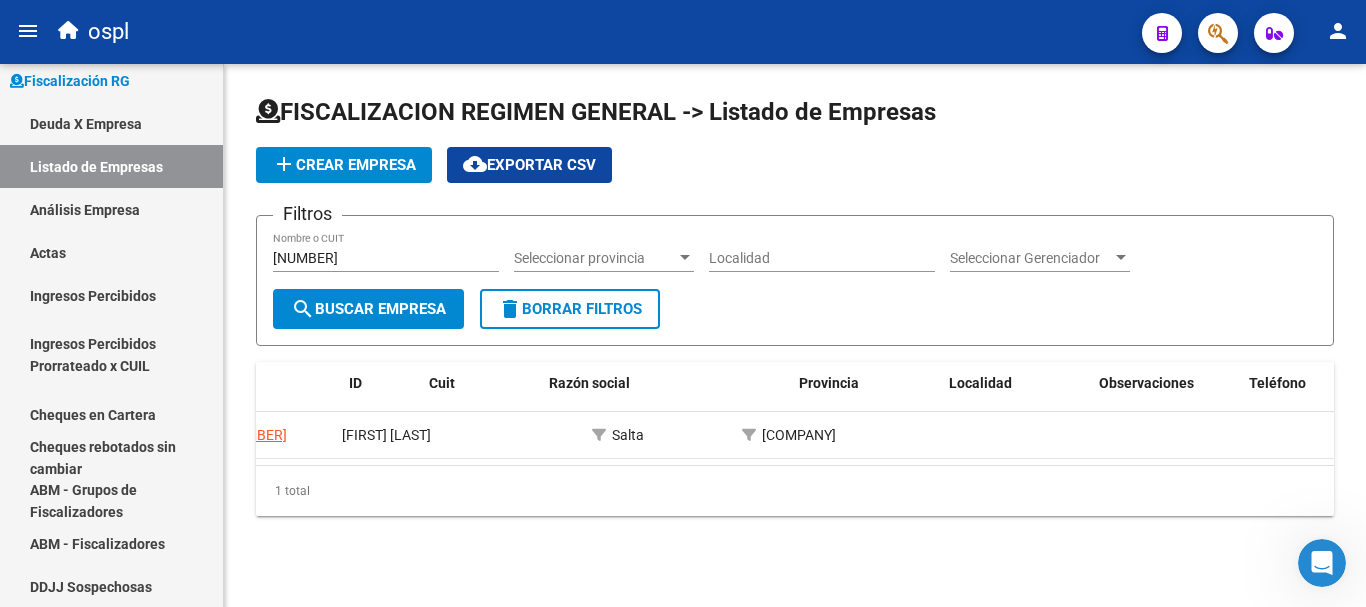 scroll, scrollTop: 0, scrollLeft: 0, axis: both 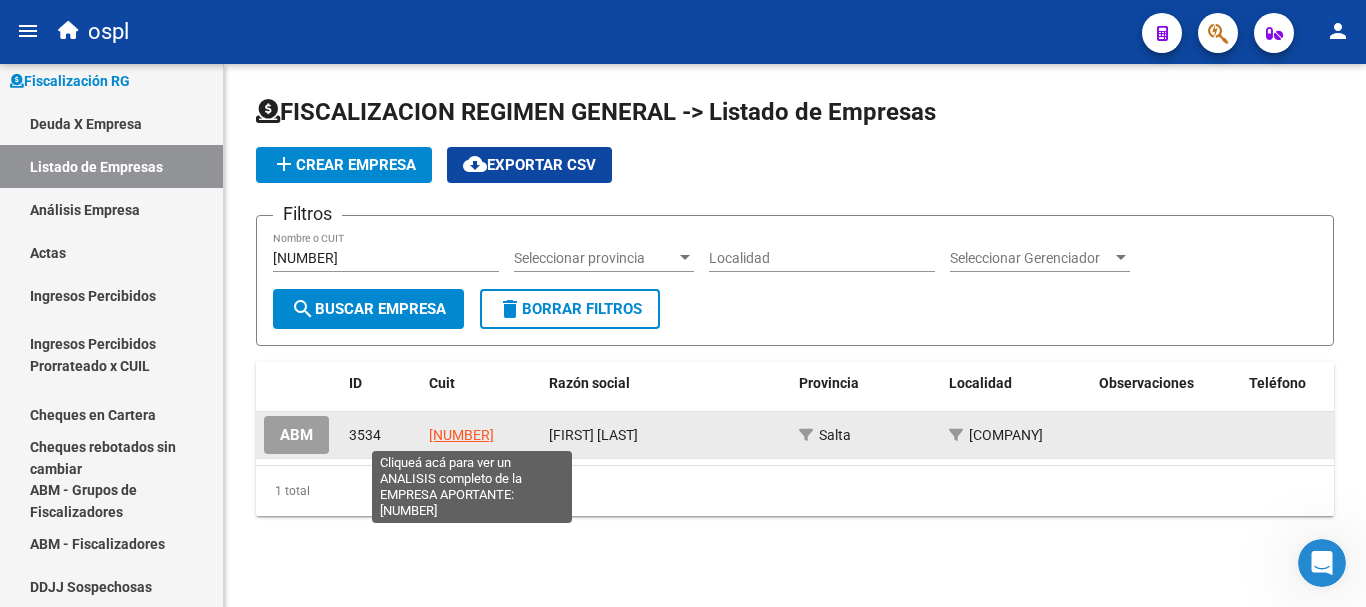 click on "[NUMBER]" 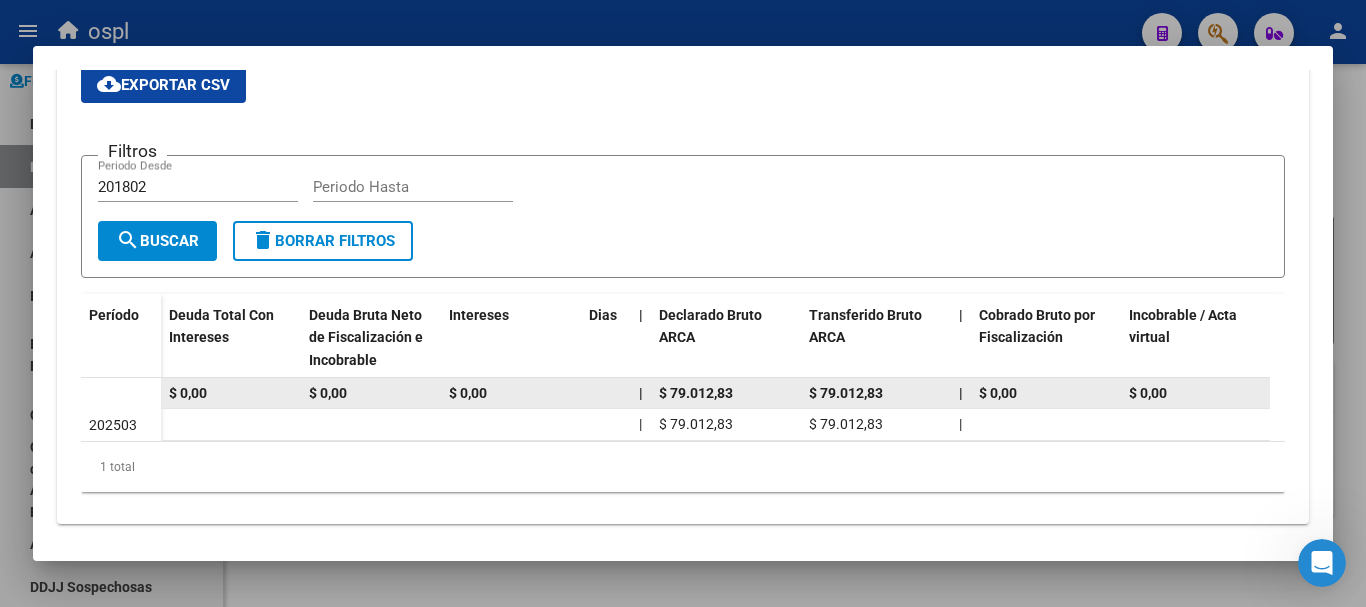 scroll, scrollTop: 424, scrollLeft: 0, axis: vertical 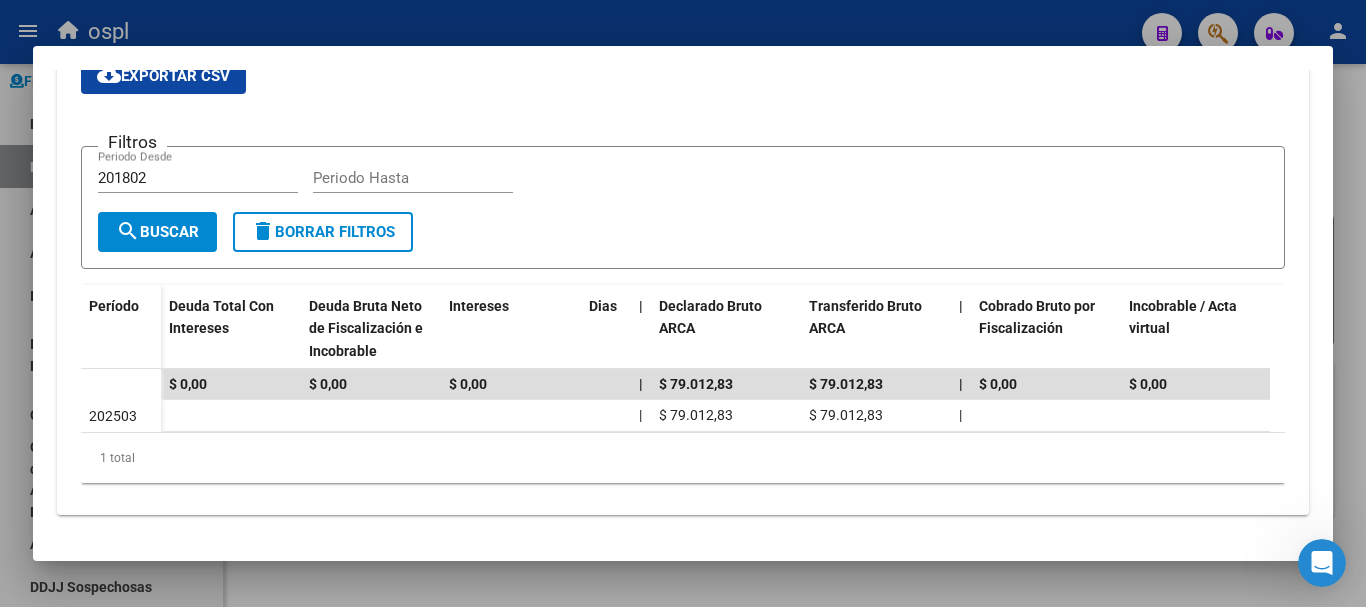 click at bounding box center [683, 303] 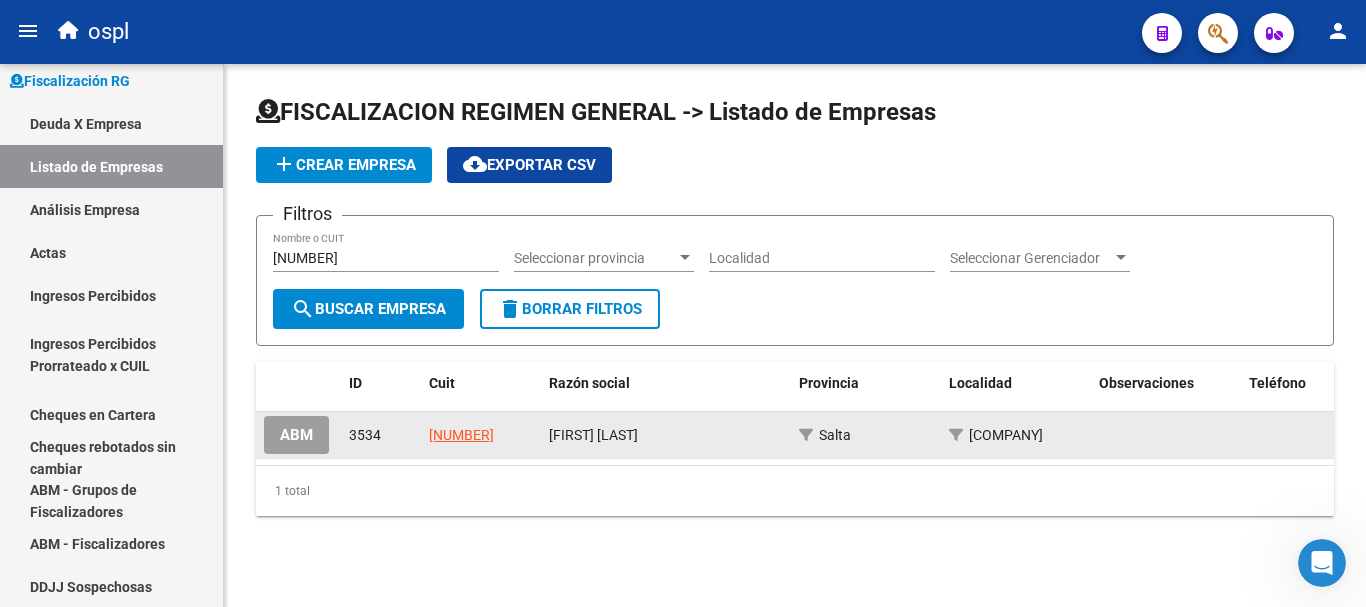 click on "[FIRST] [LAST]" 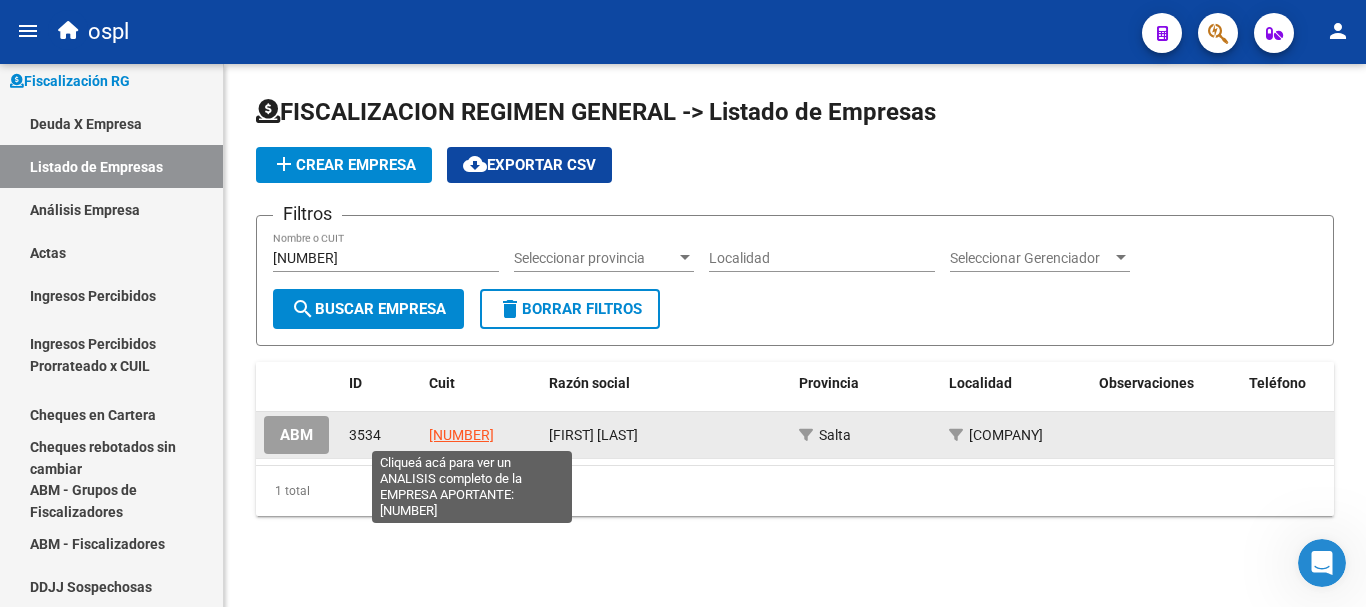 click on "[NUMBER]" 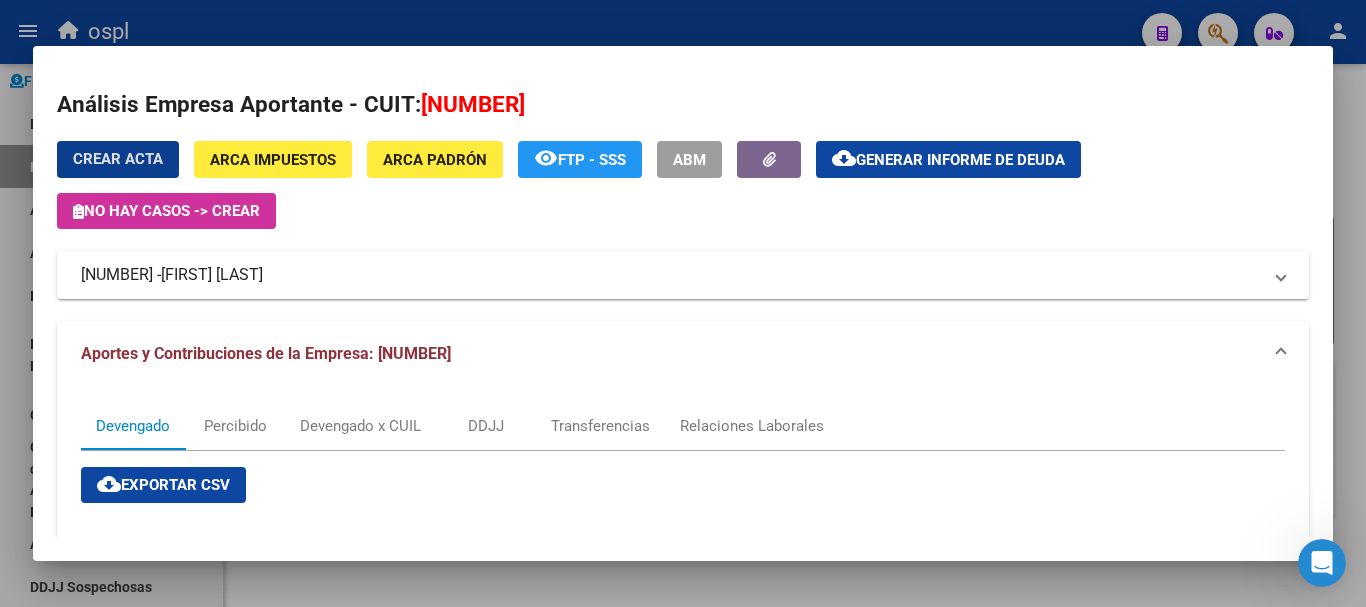 click on "cloud_download  Generar informe de deuda" 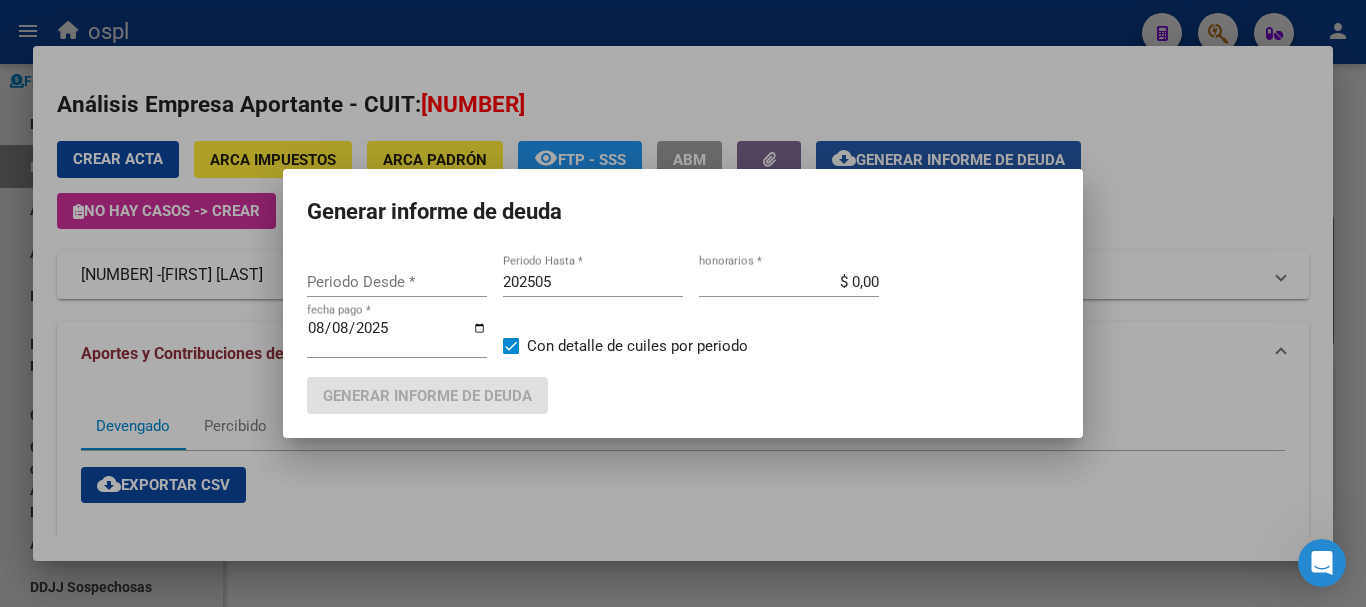 type on "201802" 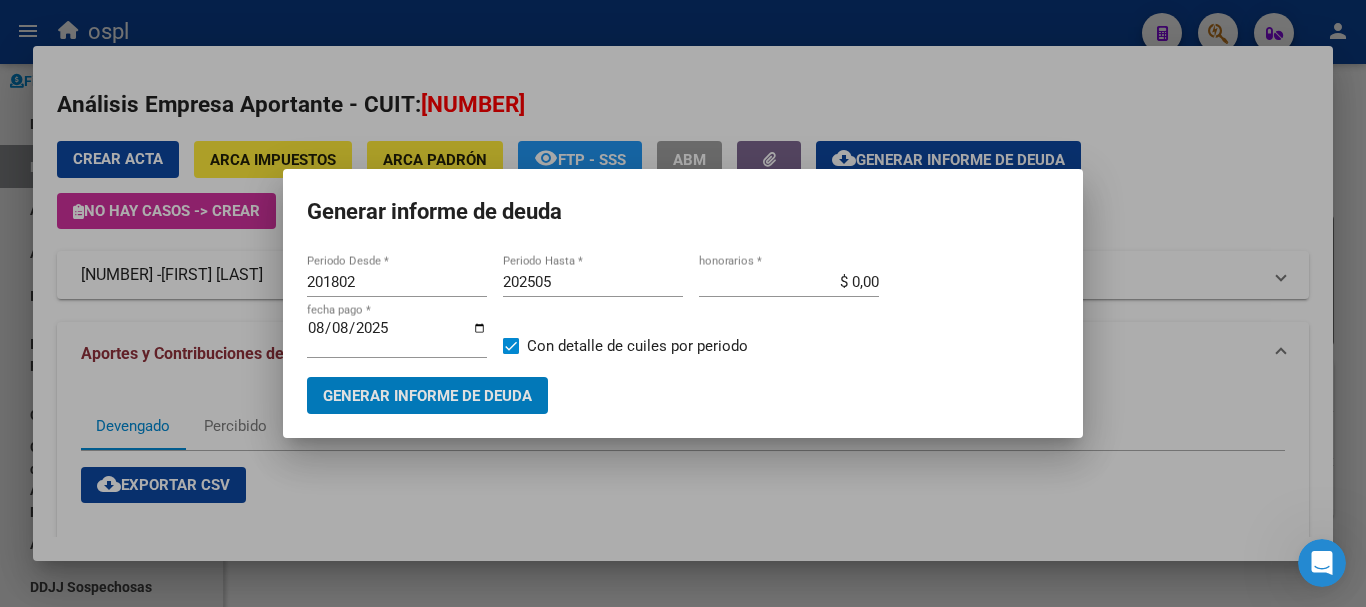 click on "Generar informe de deuda" at bounding box center [427, 396] 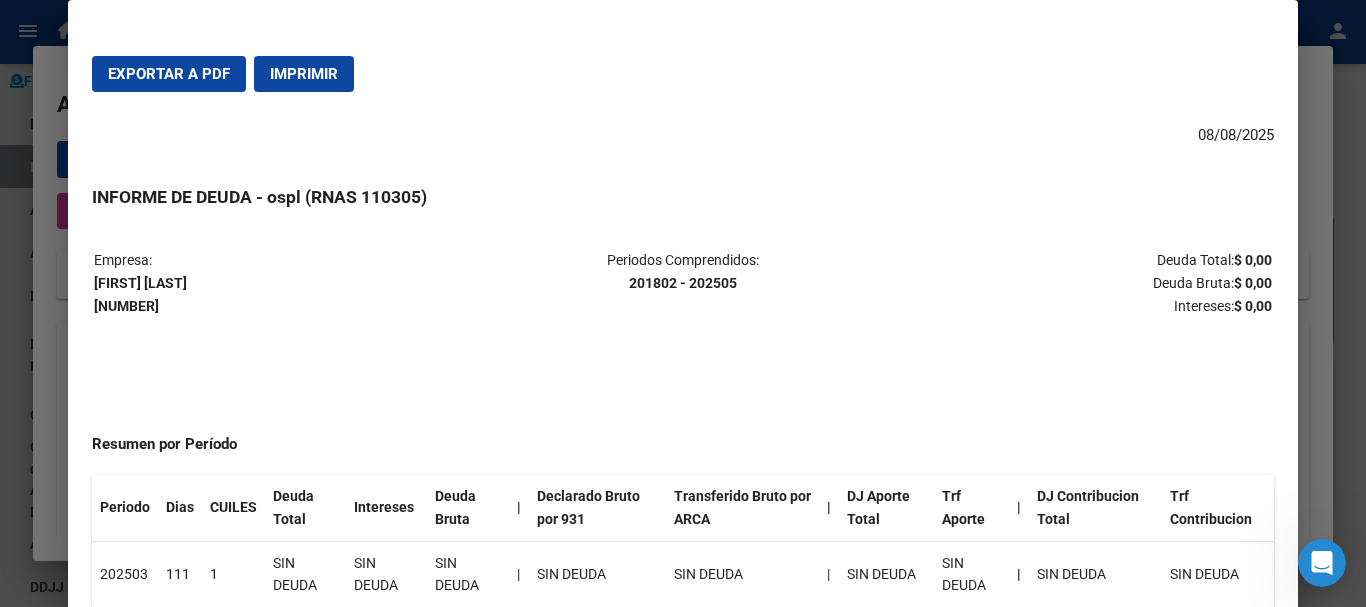 drag, startPoint x: 776, startPoint y: 325, endPoint x: 677, endPoint y: 359, distance: 104.67569 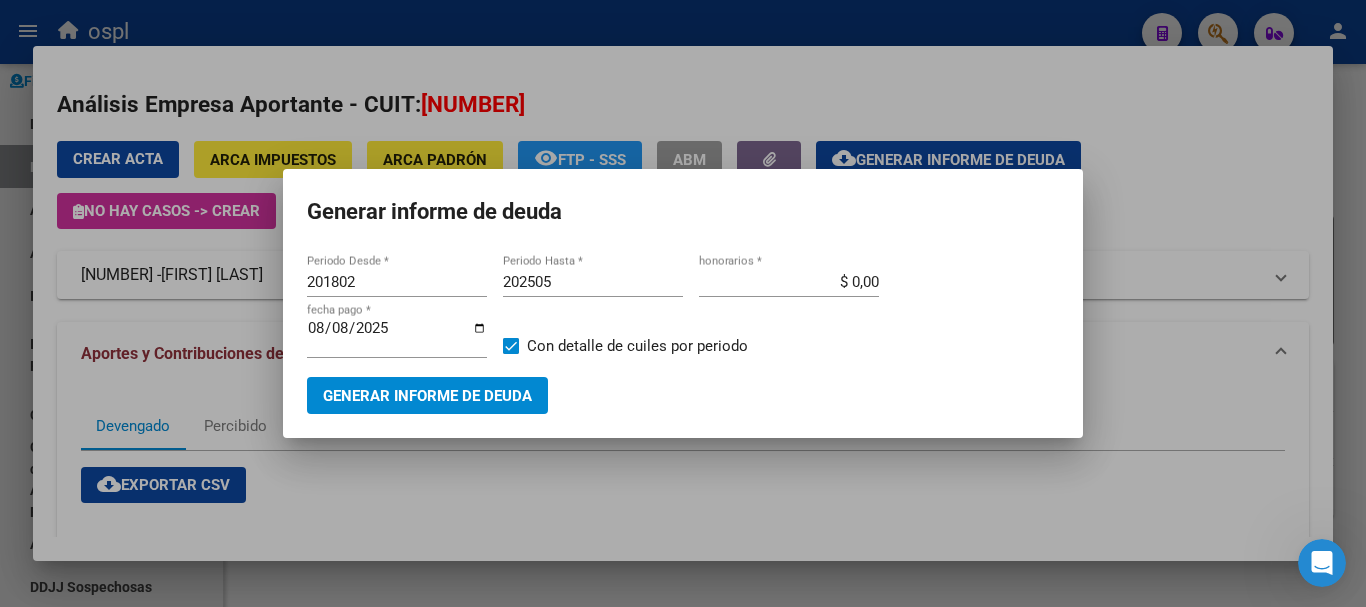 click on "Generar informe de deuda" at bounding box center [427, 396] 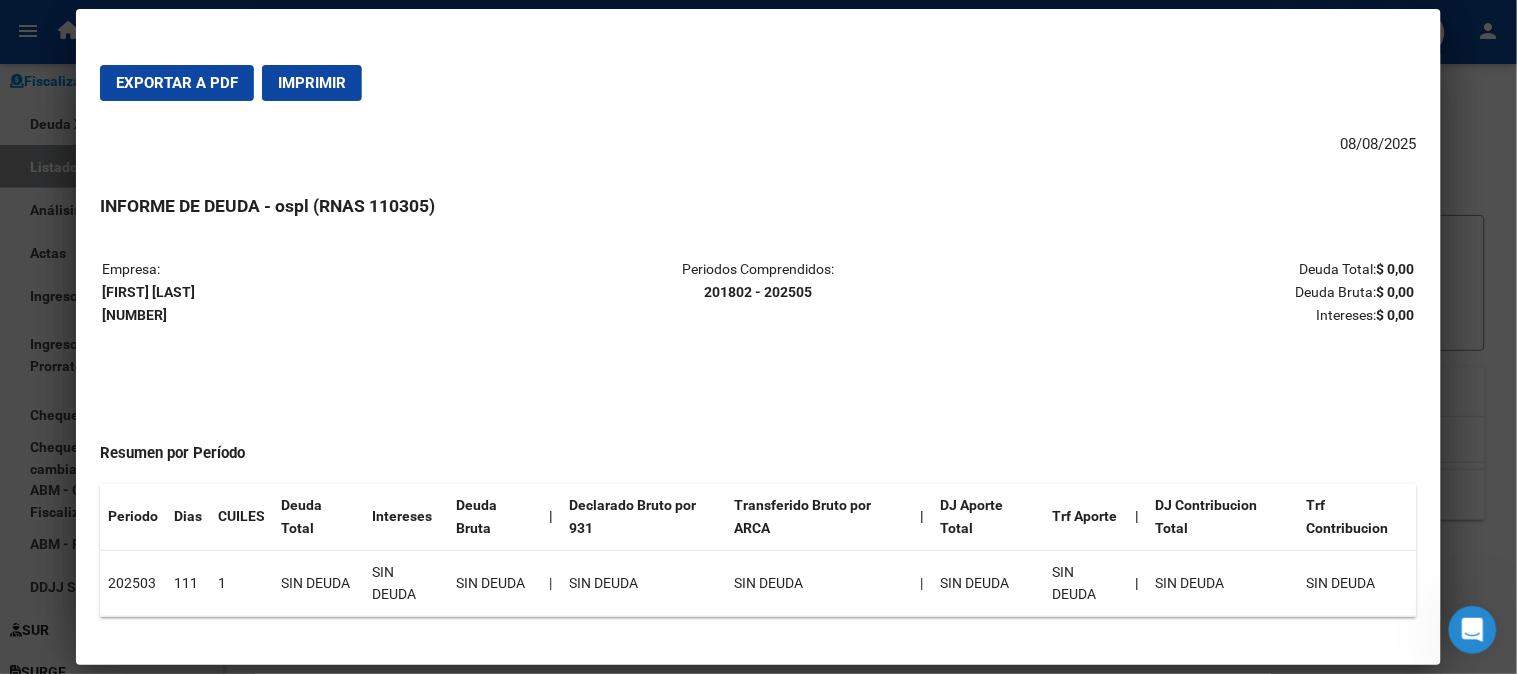 scroll, scrollTop: 400, scrollLeft: 0, axis: vertical 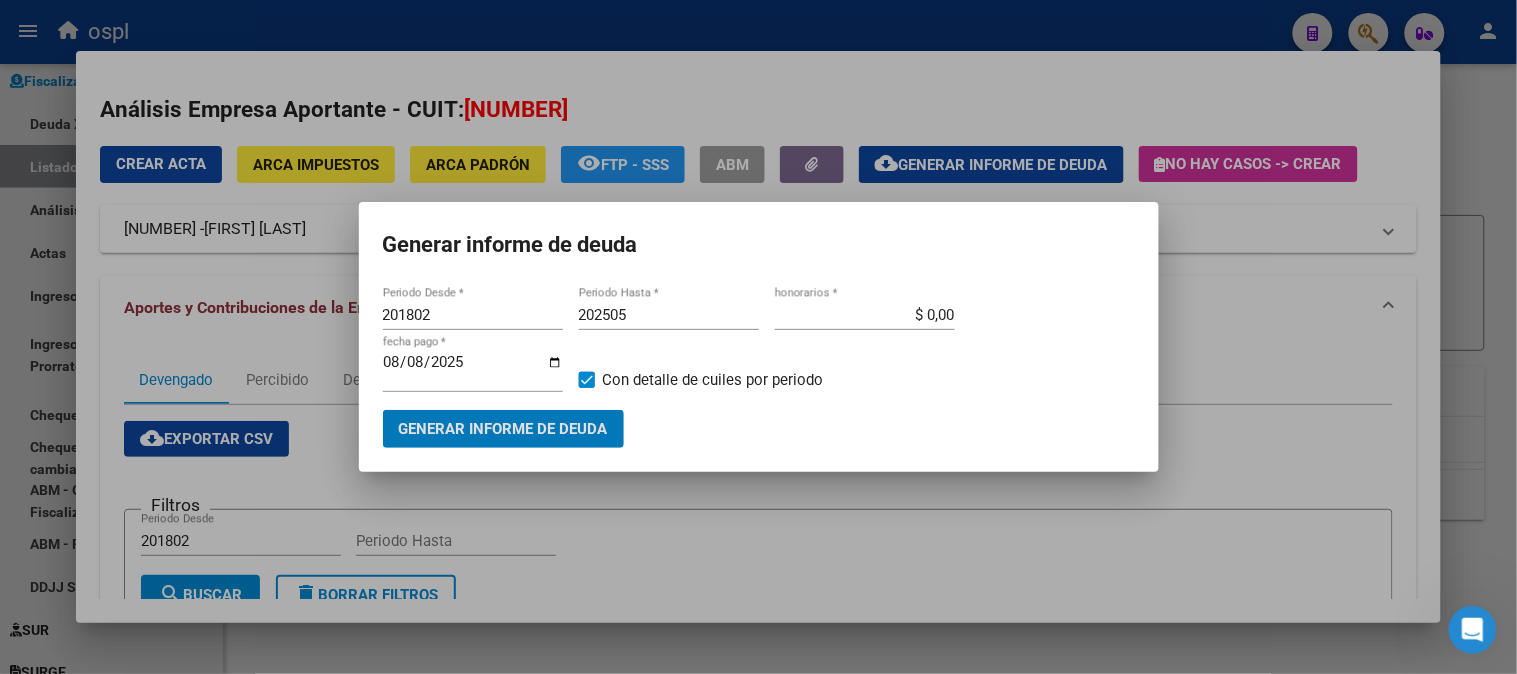 type 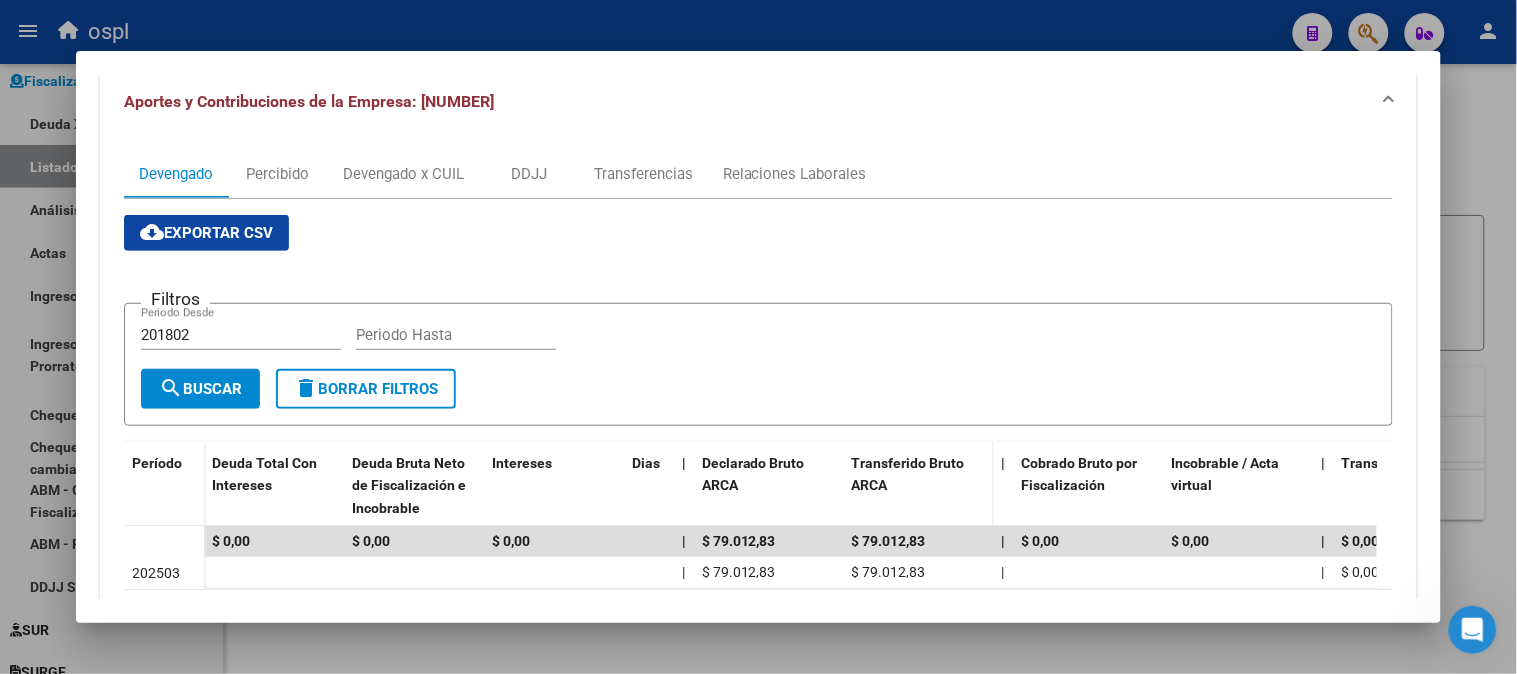 scroll, scrollTop: 315, scrollLeft: 0, axis: vertical 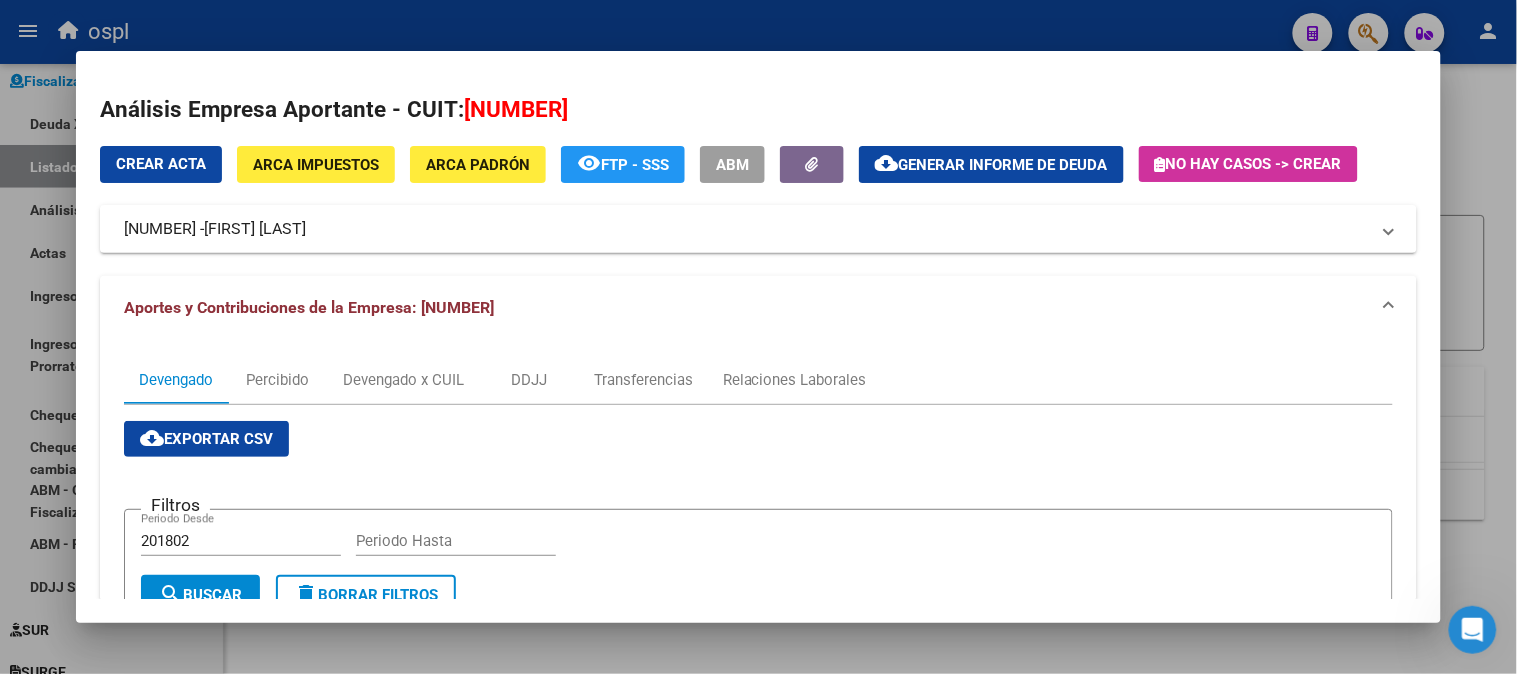 click at bounding box center [758, 337] 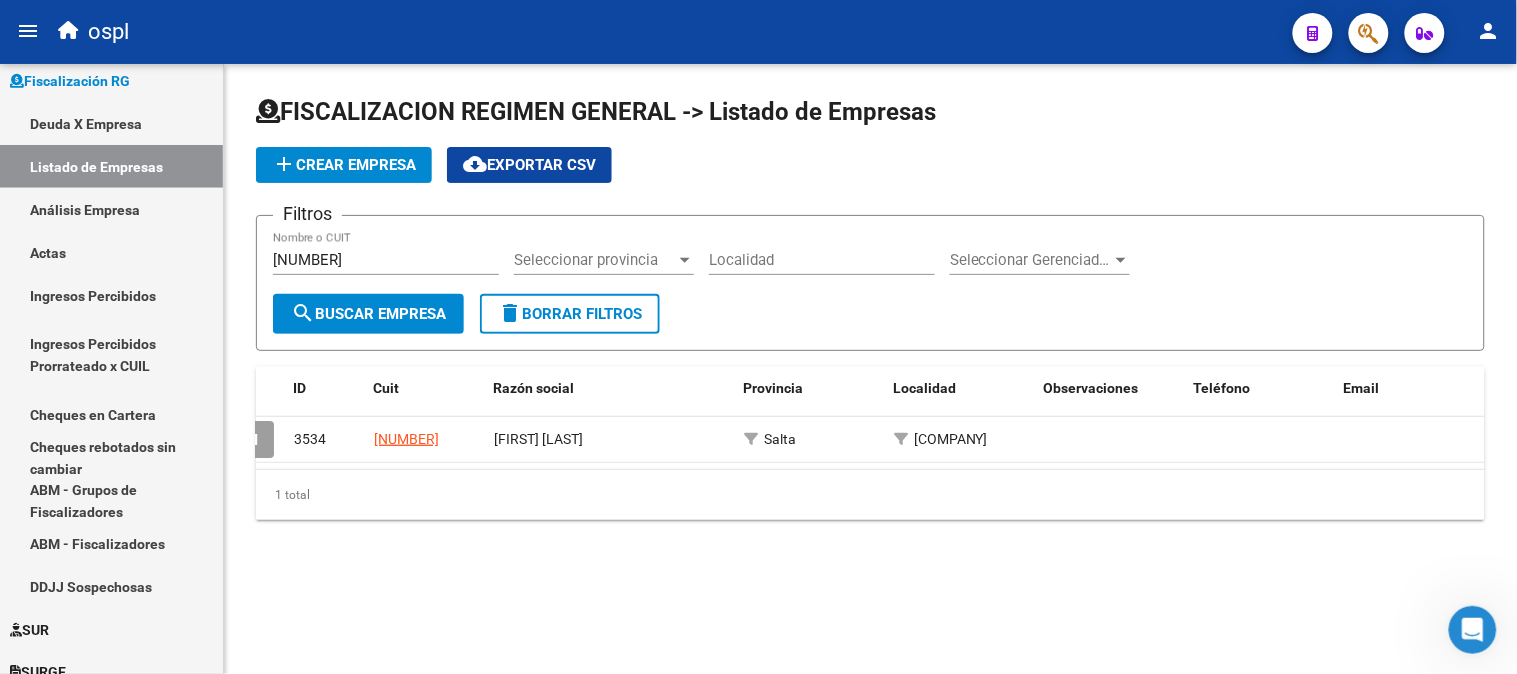 scroll, scrollTop: 0, scrollLeft: 0, axis: both 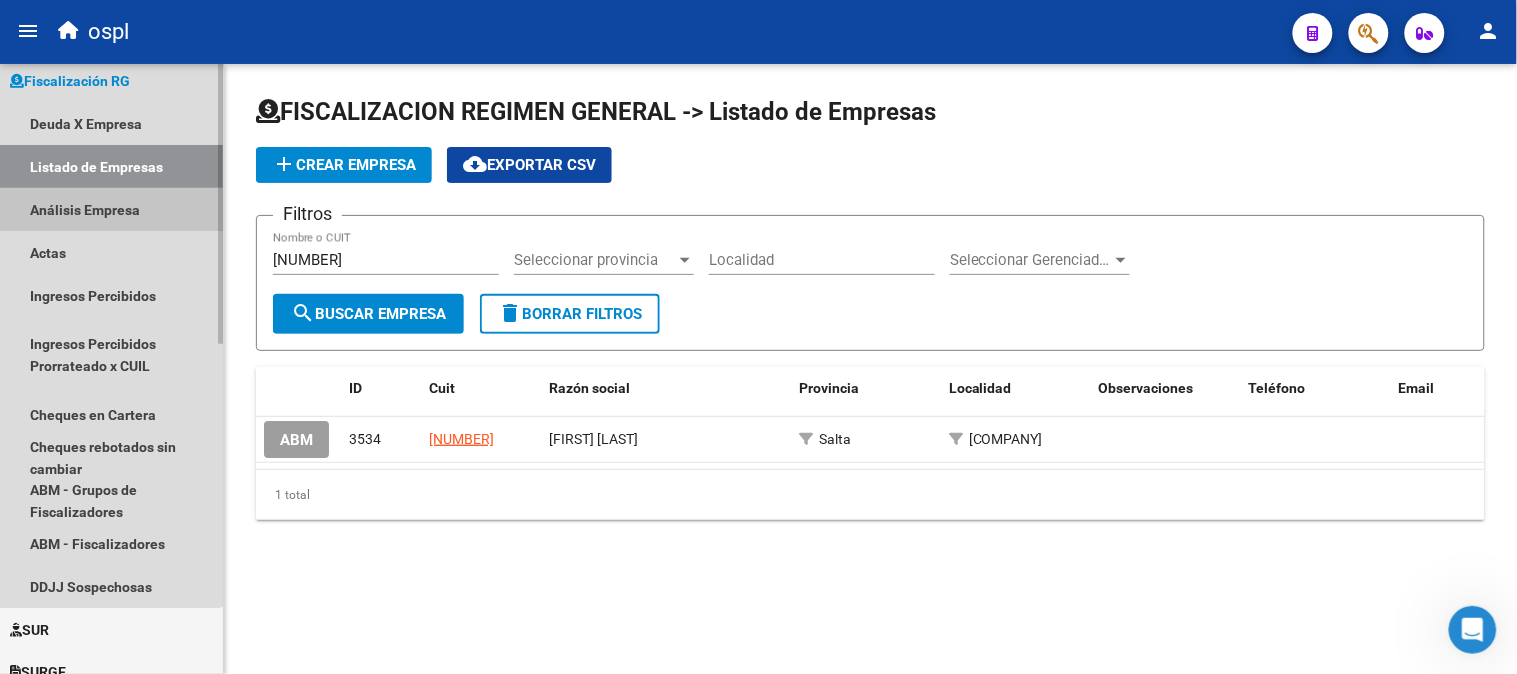 click on "Análisis Empresa" at bounding box center (111, 209) 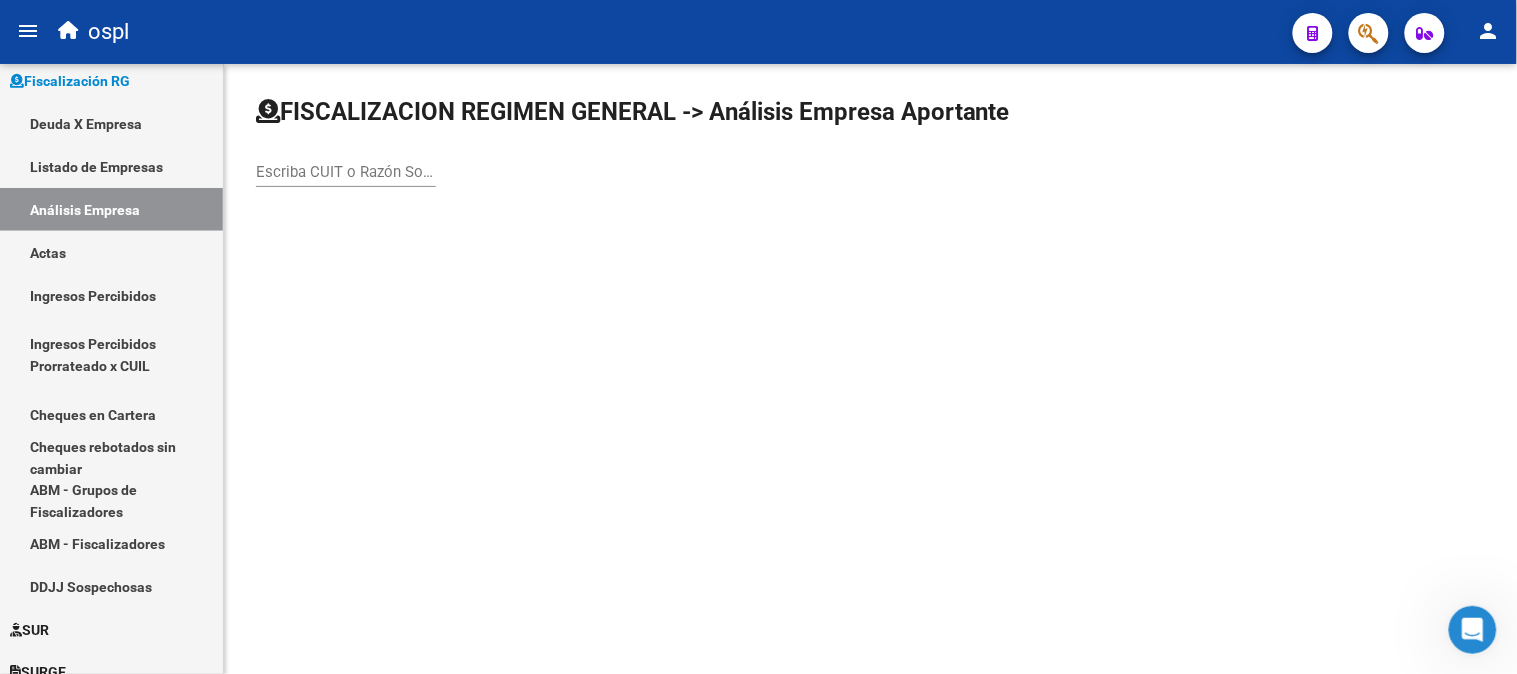 click on "Escriba CUIT o Razón Social para buscar" at bounding box center (346, 172) 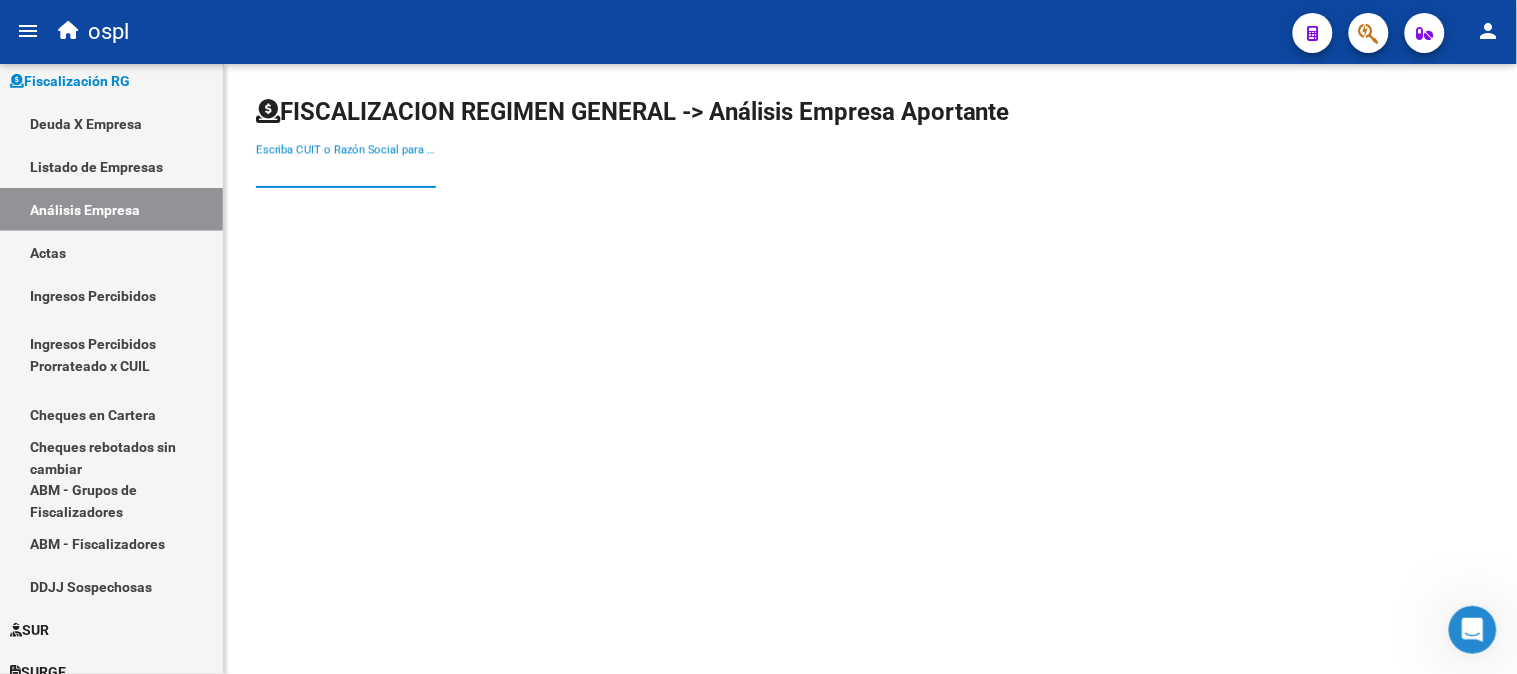 paste on "[NUMBER]" 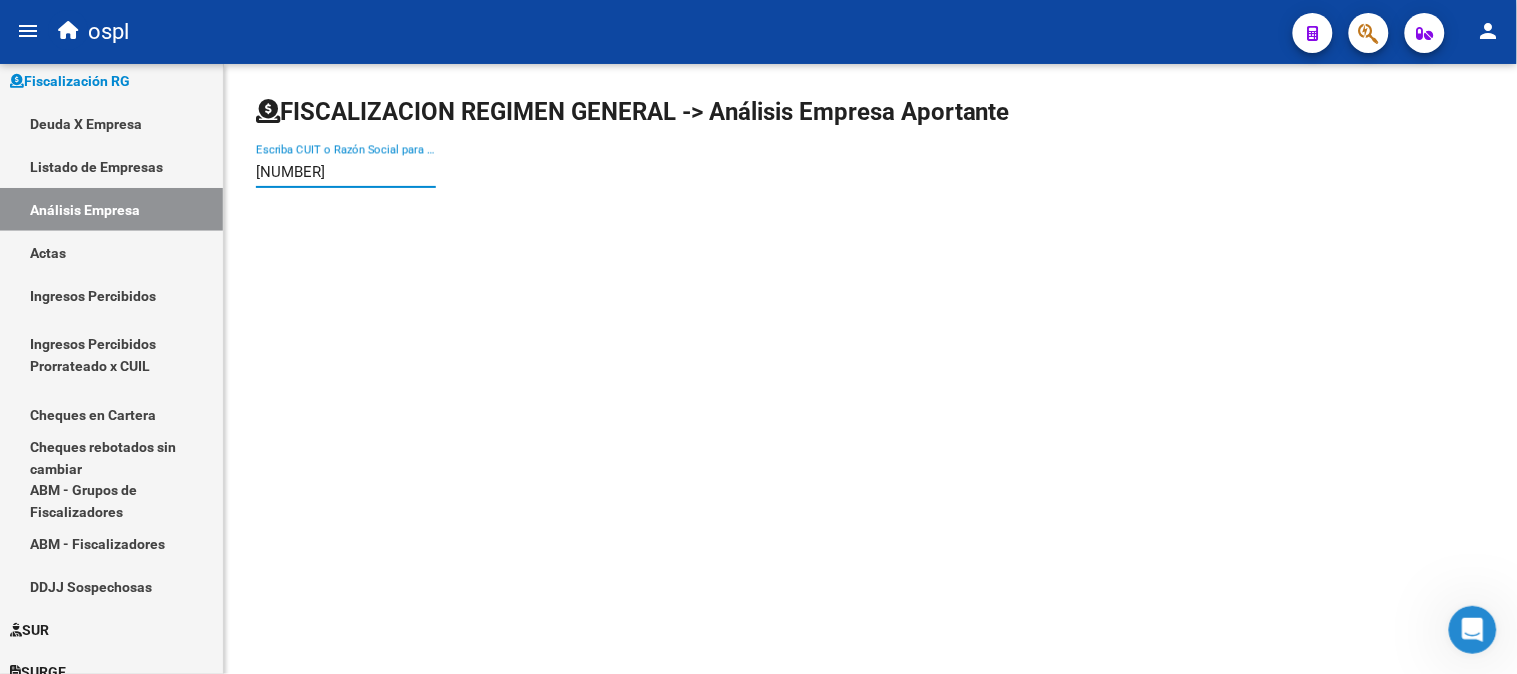 type on "[NUMBER]" 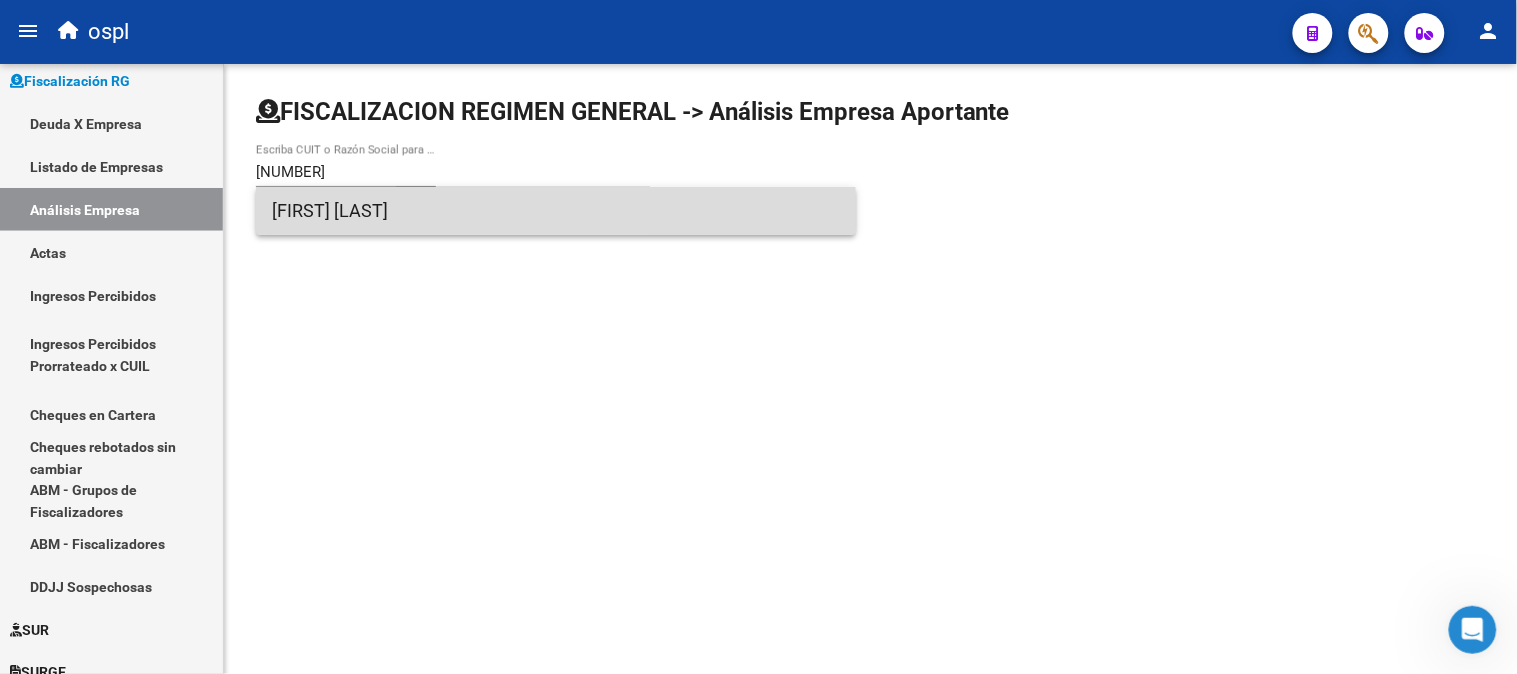 click on "[FIRST] [LAST]" at bounding box center (556, 211) 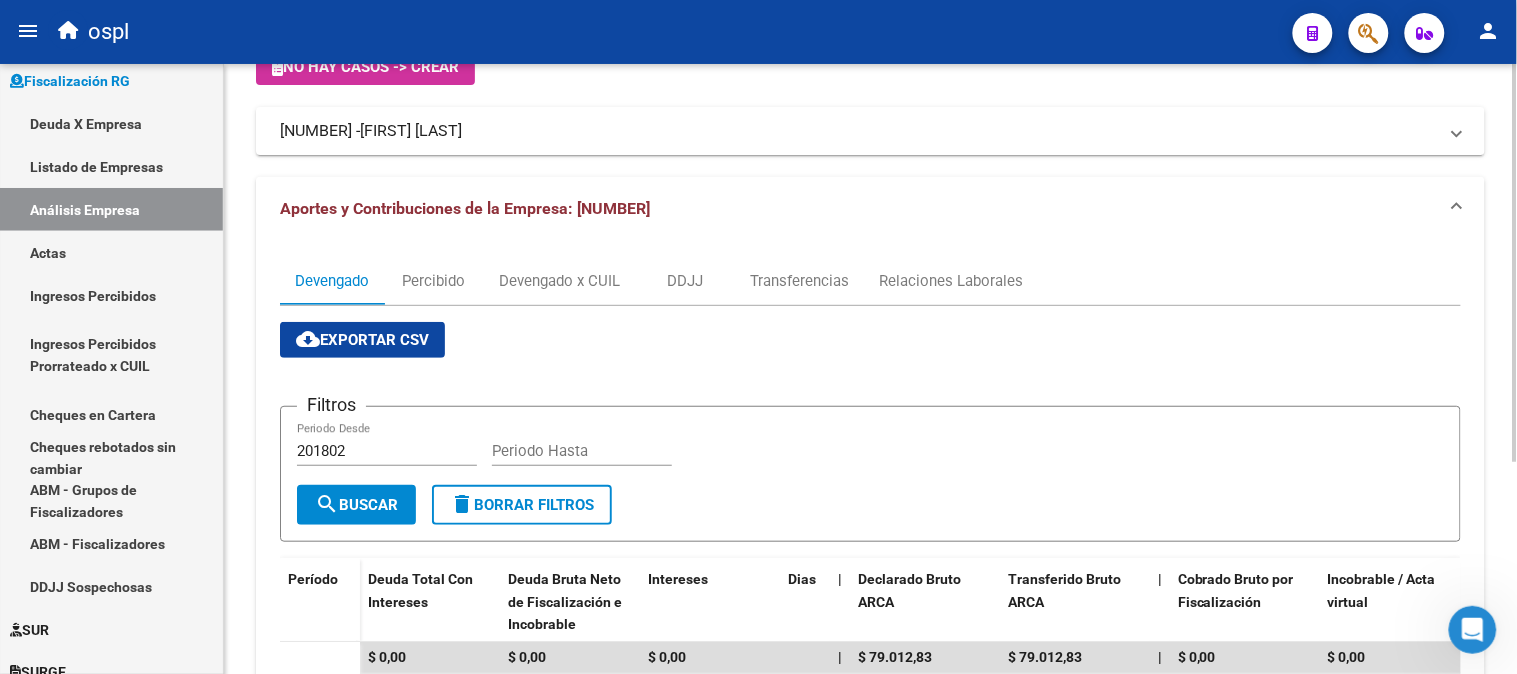 scroll, scrollTop: 324, scrollLeft: 0, axis: vertical 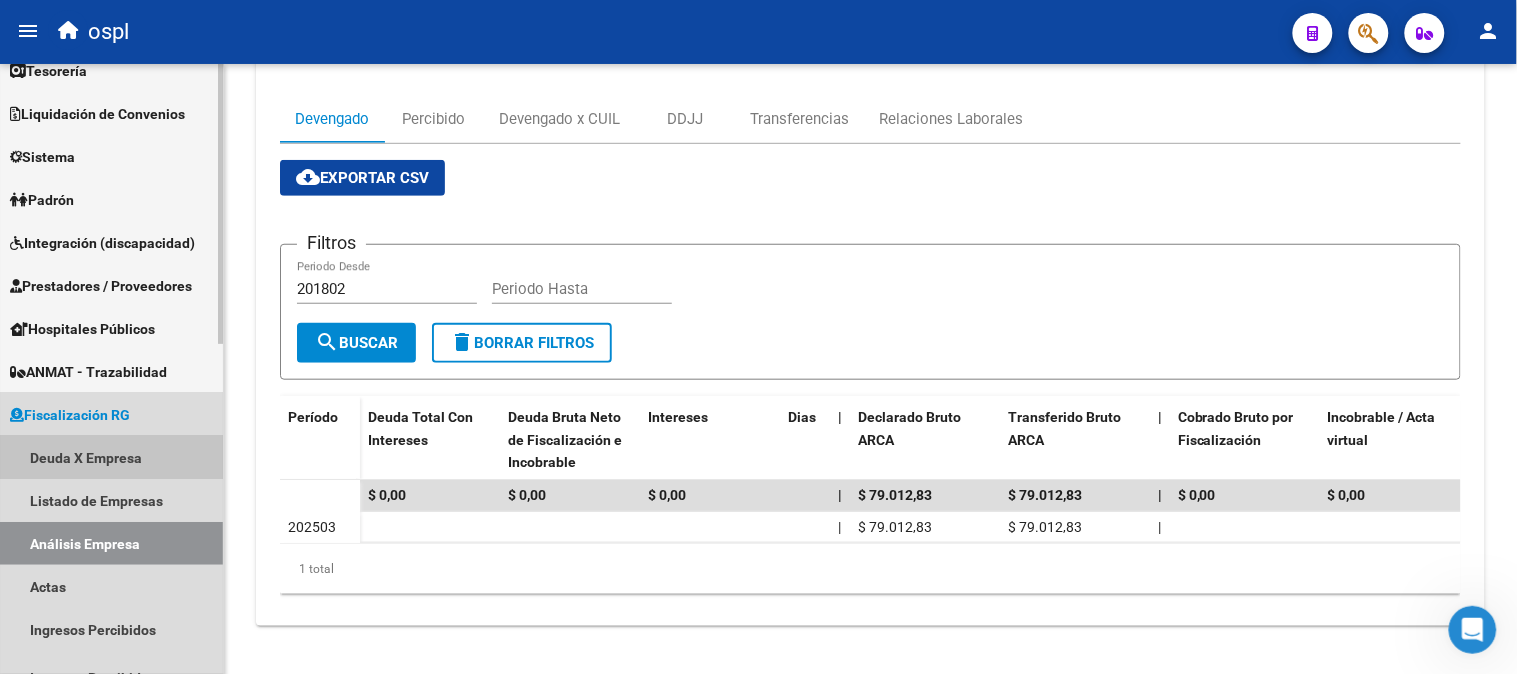 click on "Deuda X Empresa" at bounding box center (111, 457) 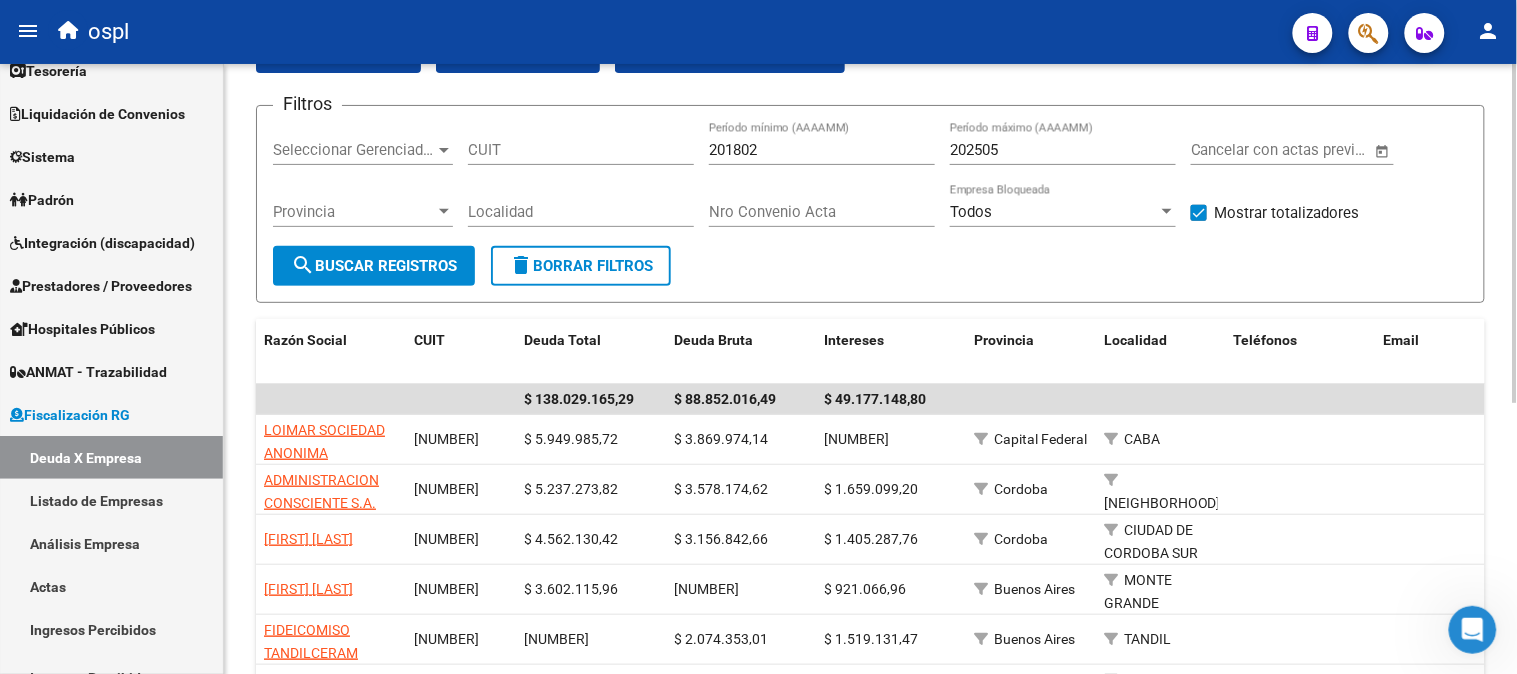 scroll, scrollTop: 0, scrollLeft: 0, axis: both 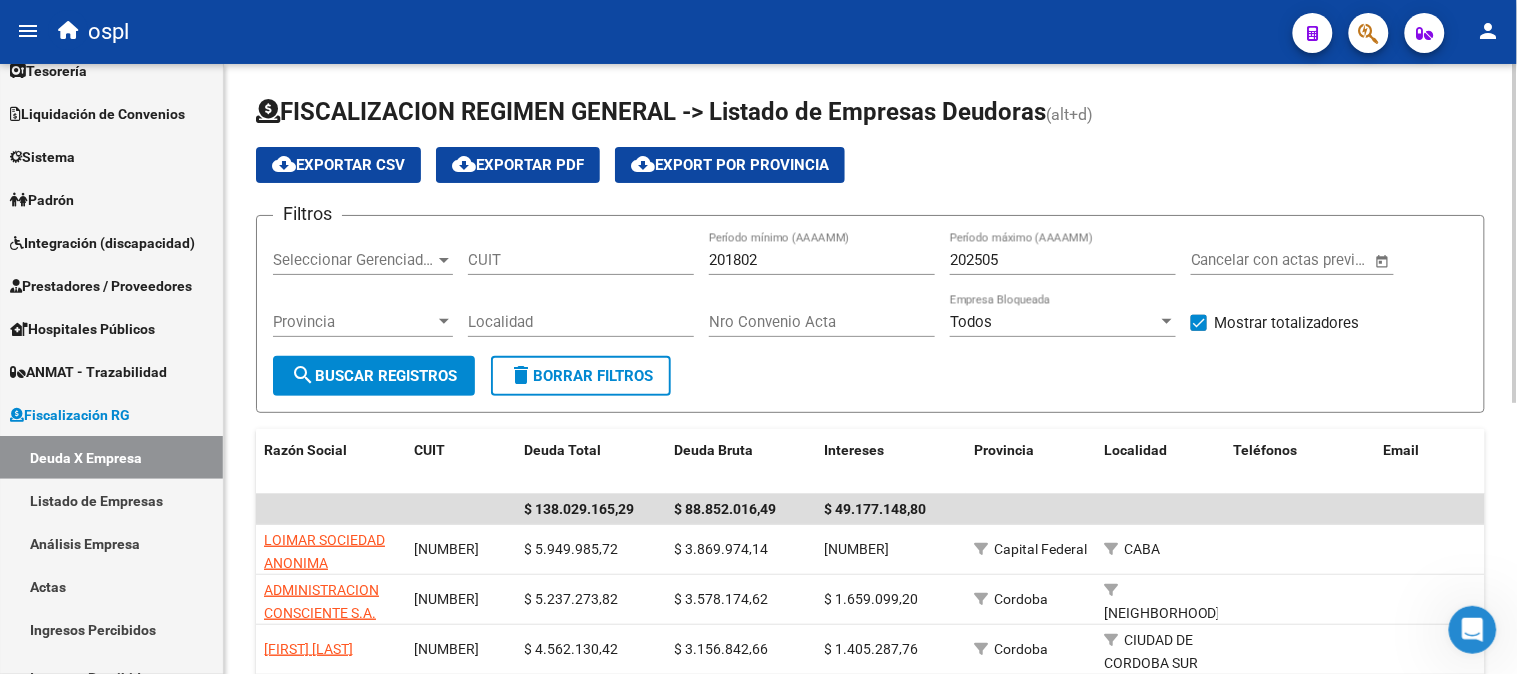 click on "202505" at bounding box center [1063, 260] 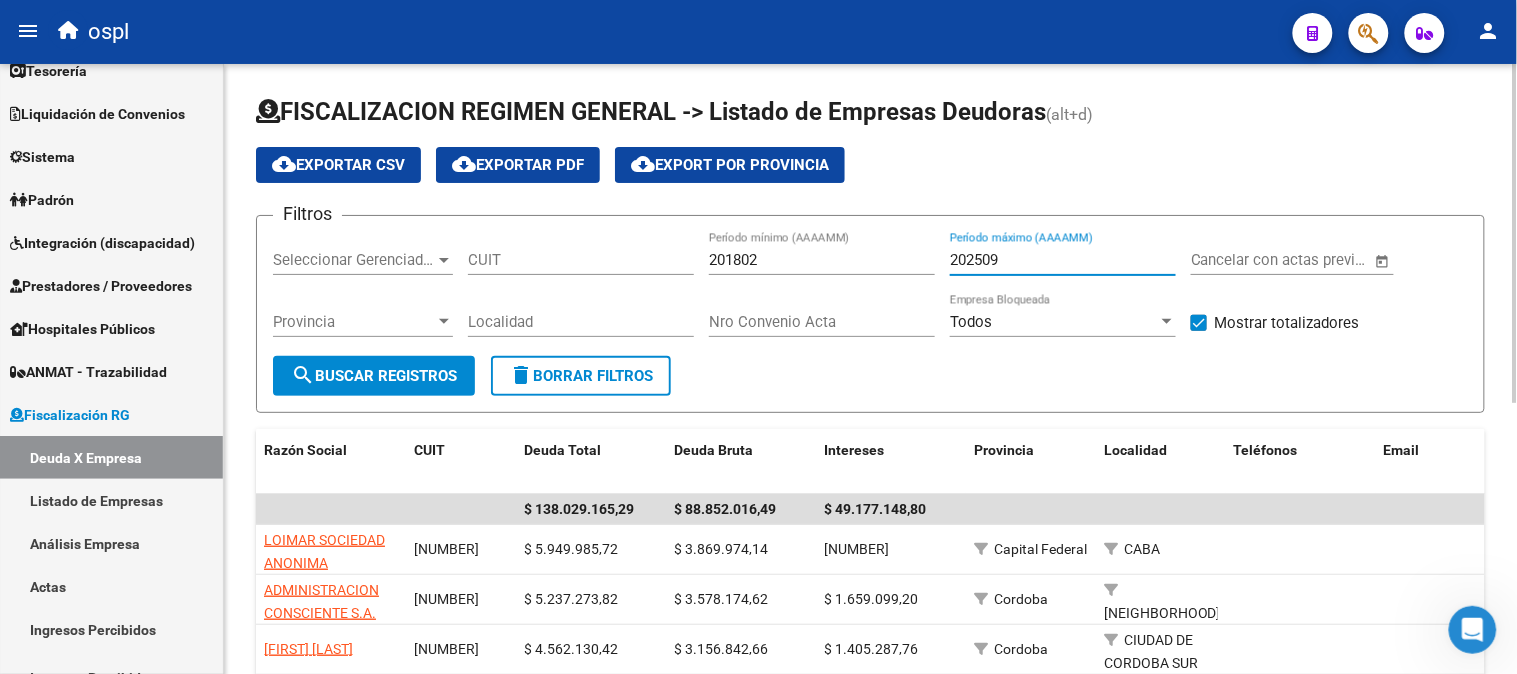 type on "202509" 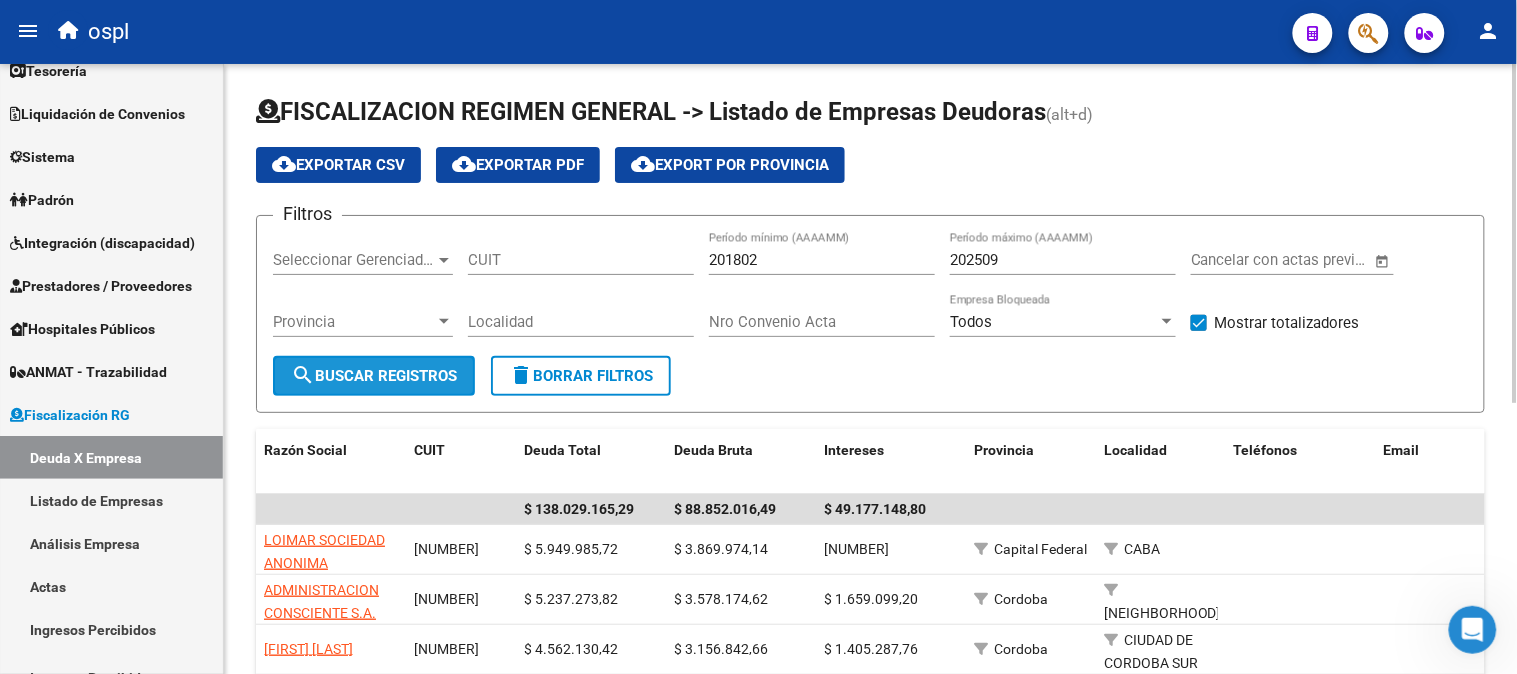 click on "search  Buscar Registros" 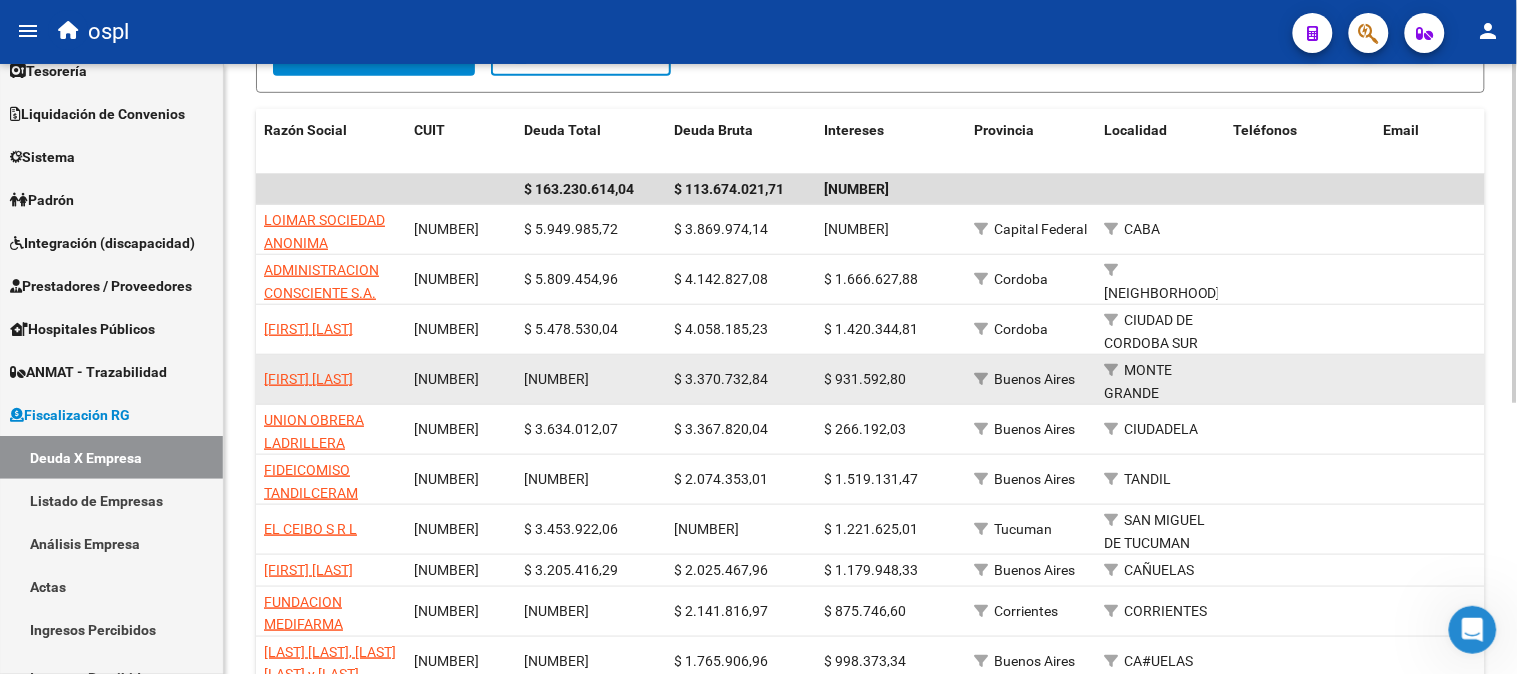 scroll, scrollTop: 333, scrollLeft: 0, axis: vertical 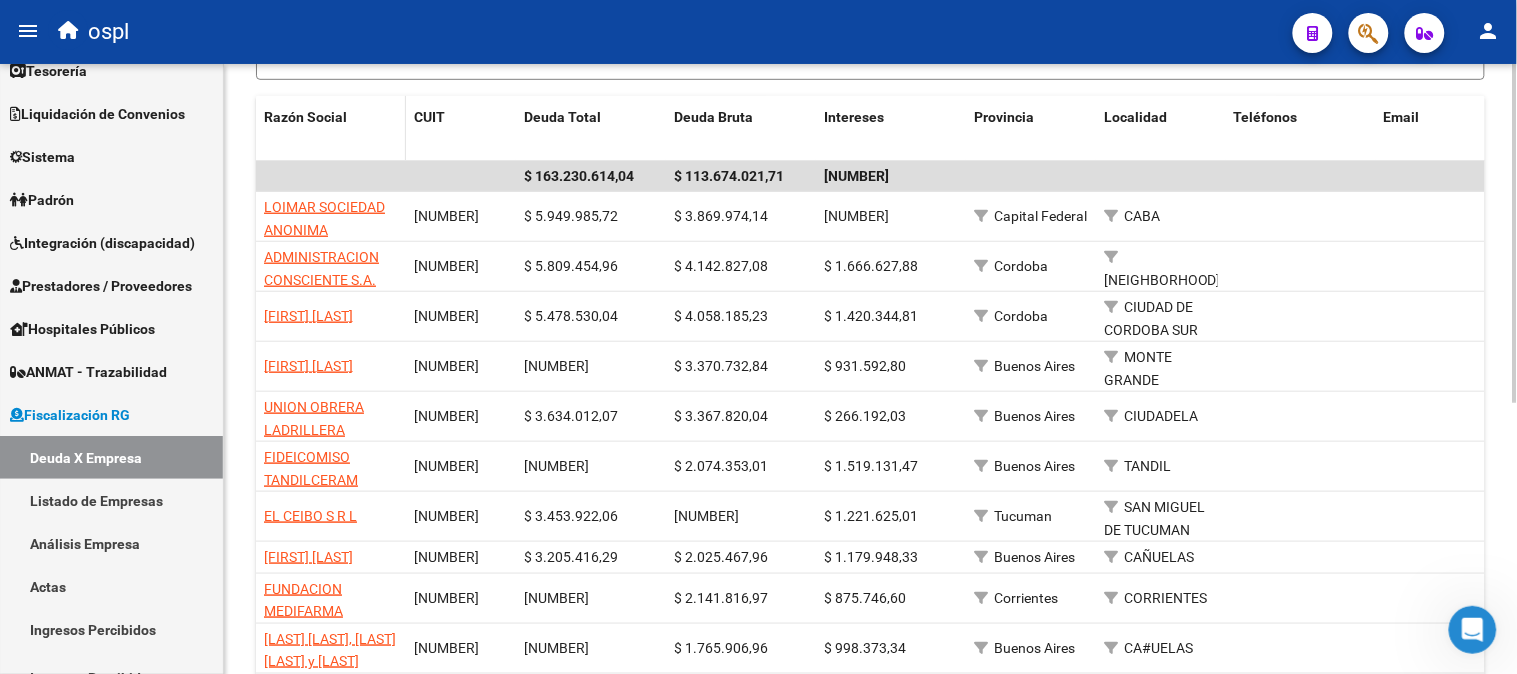 click on "Razón Social" 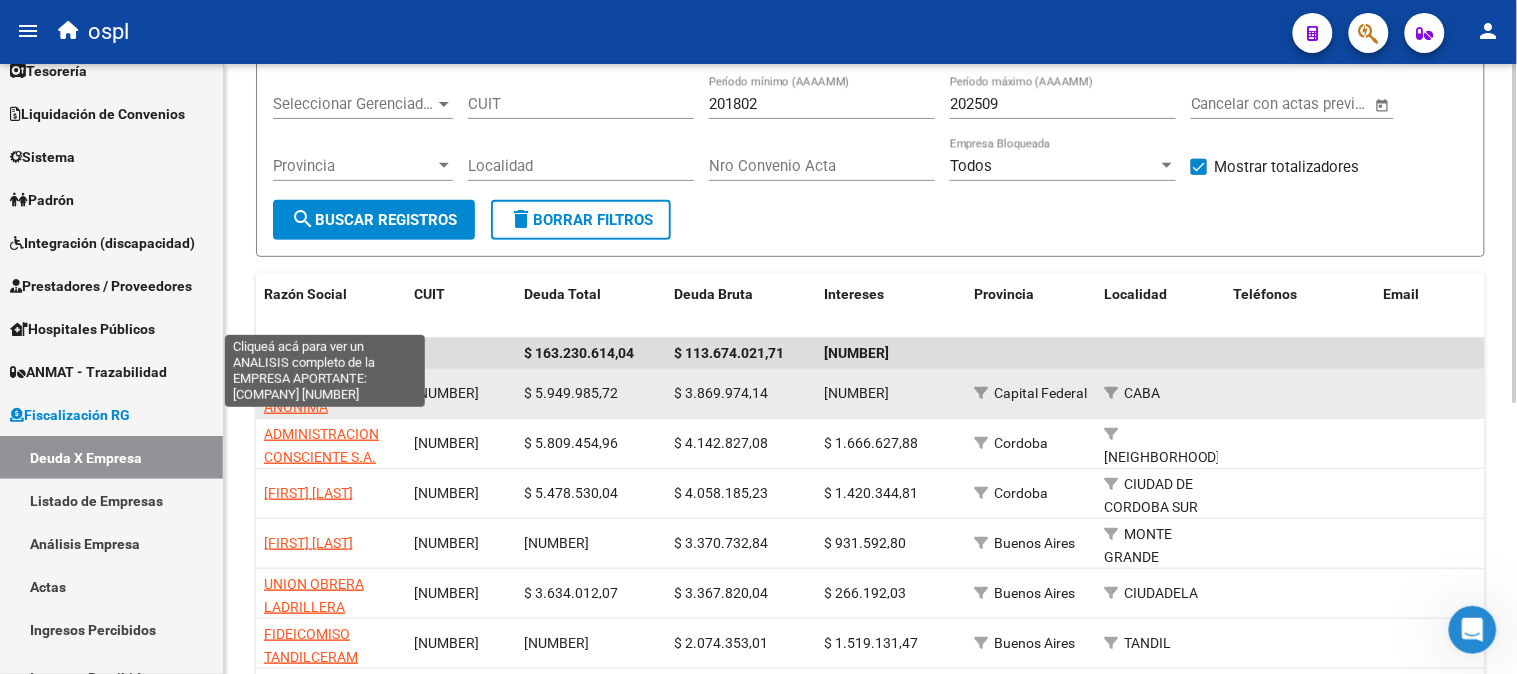 scroll, scrollTop: 111, scrollLeft: 0, axis: vertical 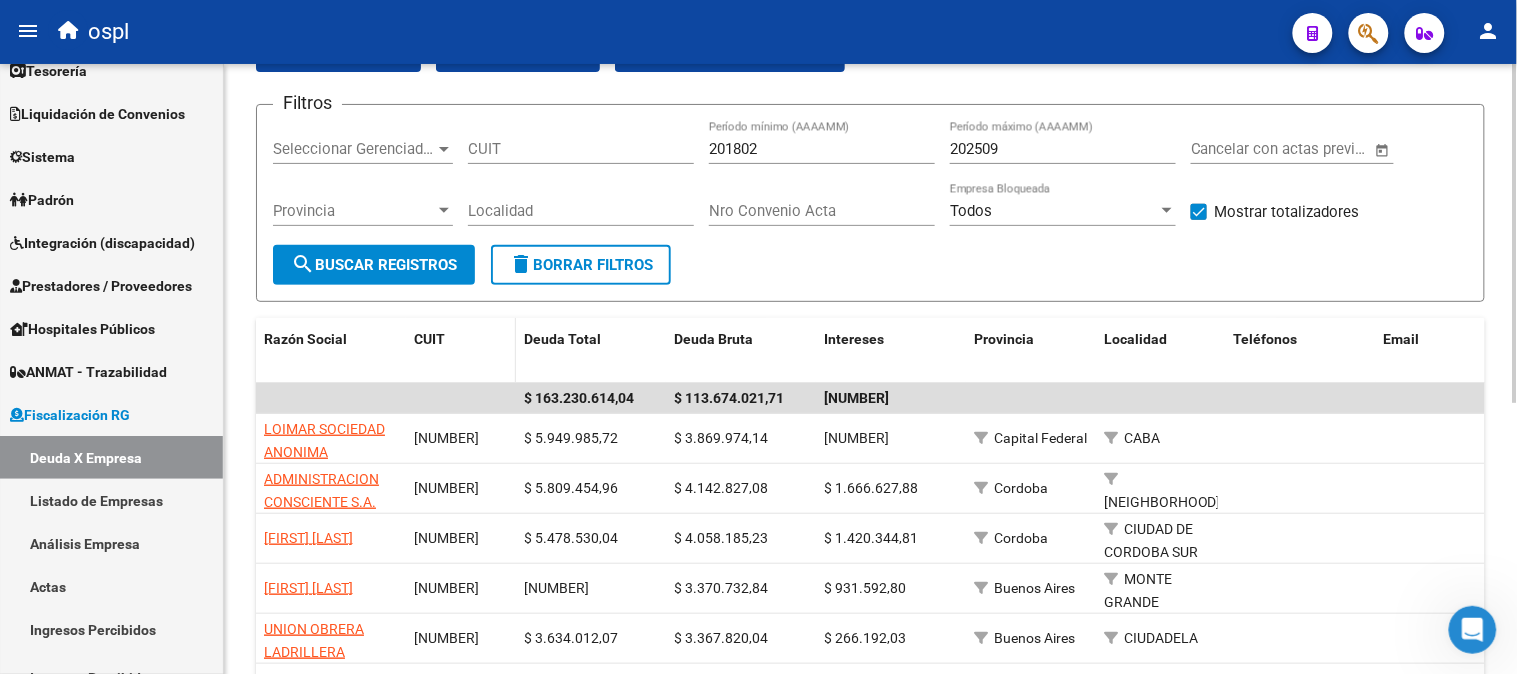 click on "CUIT" 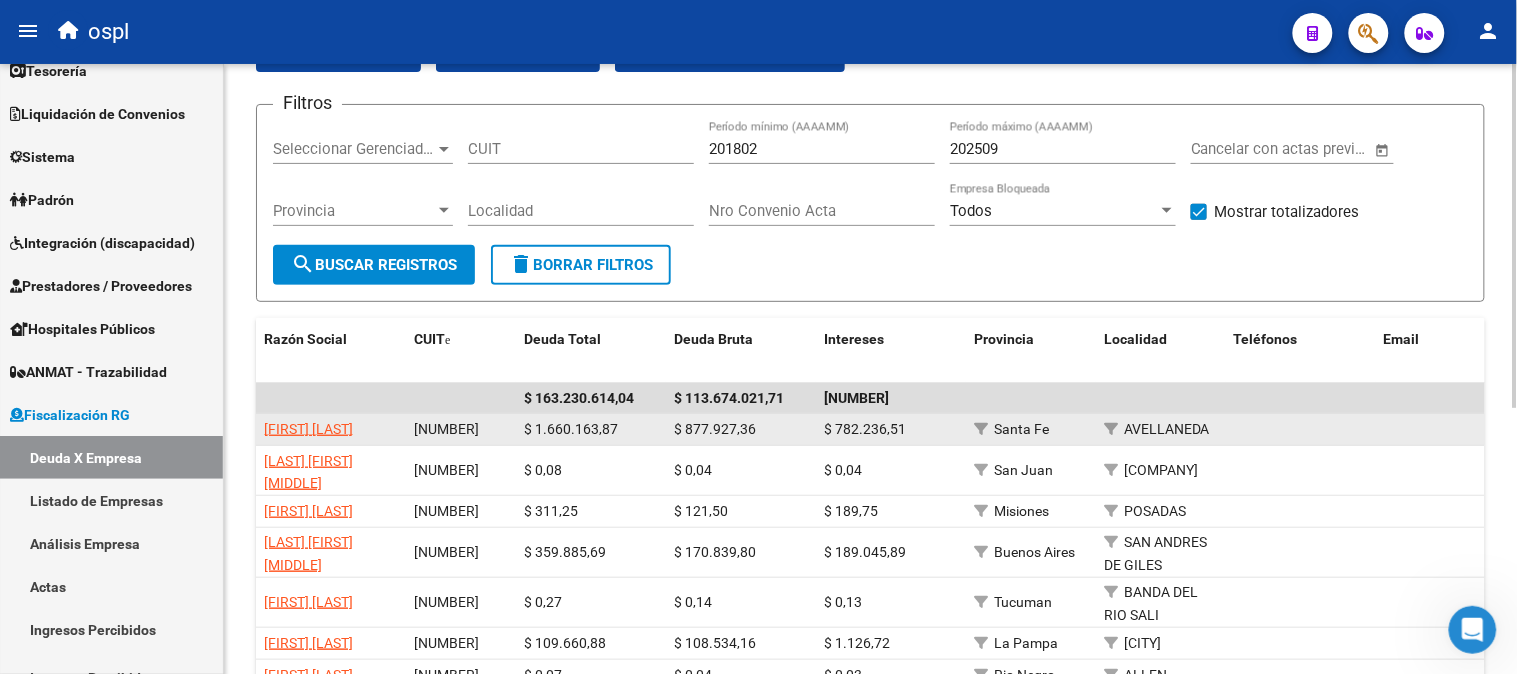 scroll, scrollTop: 3, scrollLeft: 0, axis: vertical 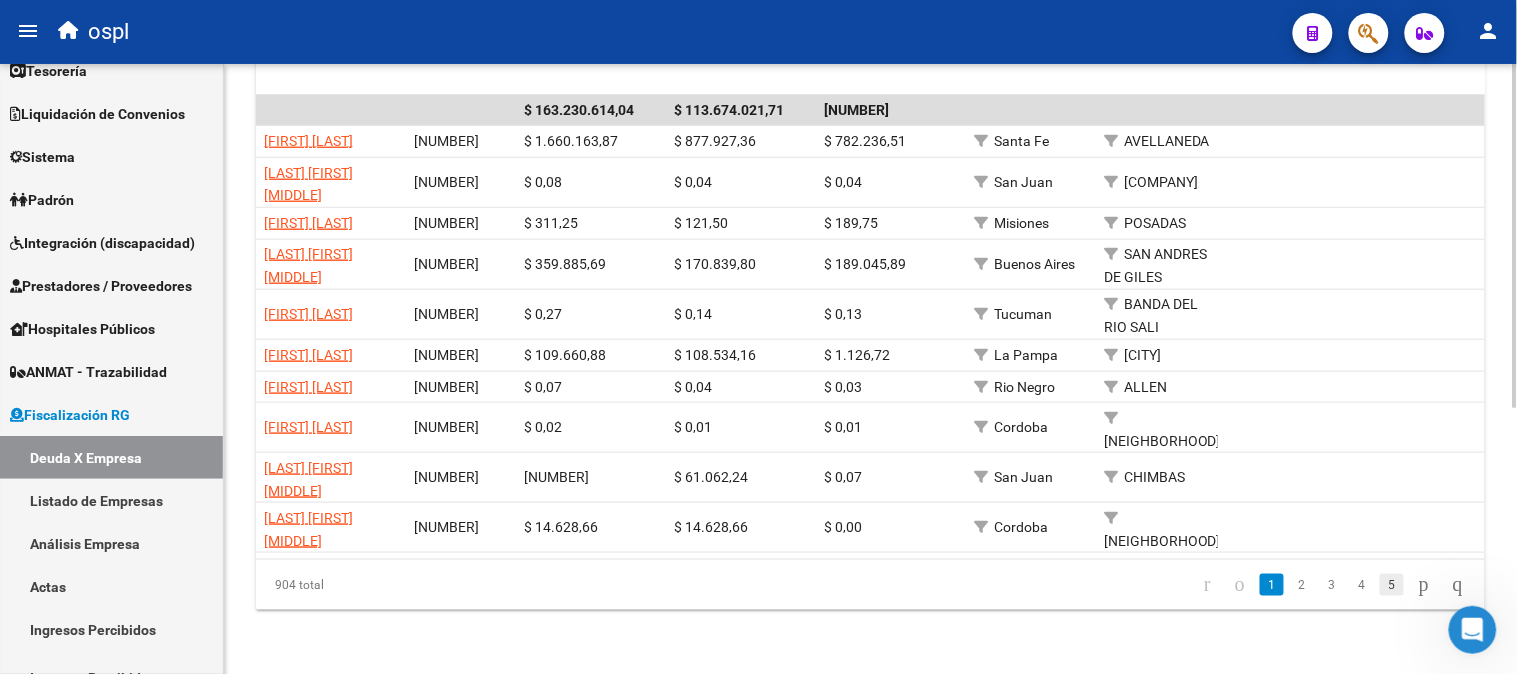 click on "5" 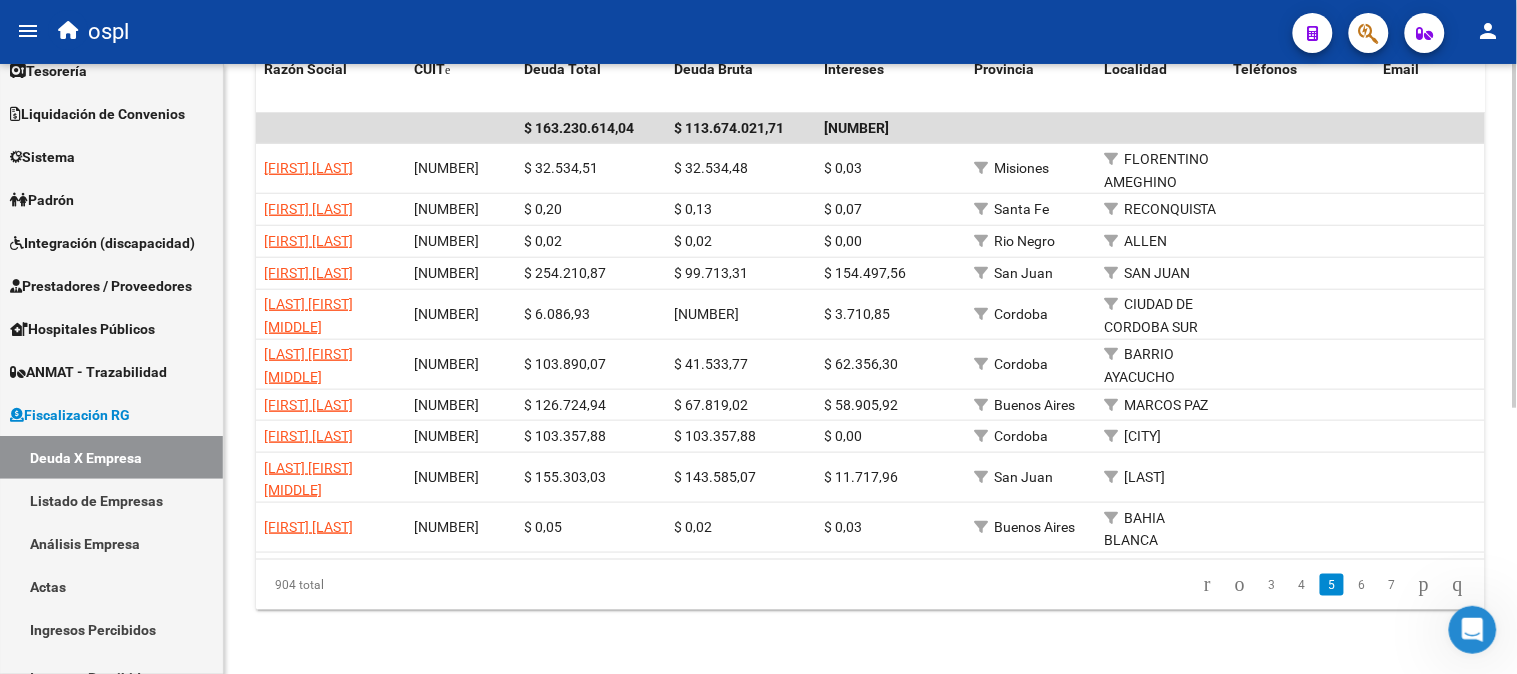 click on "7" 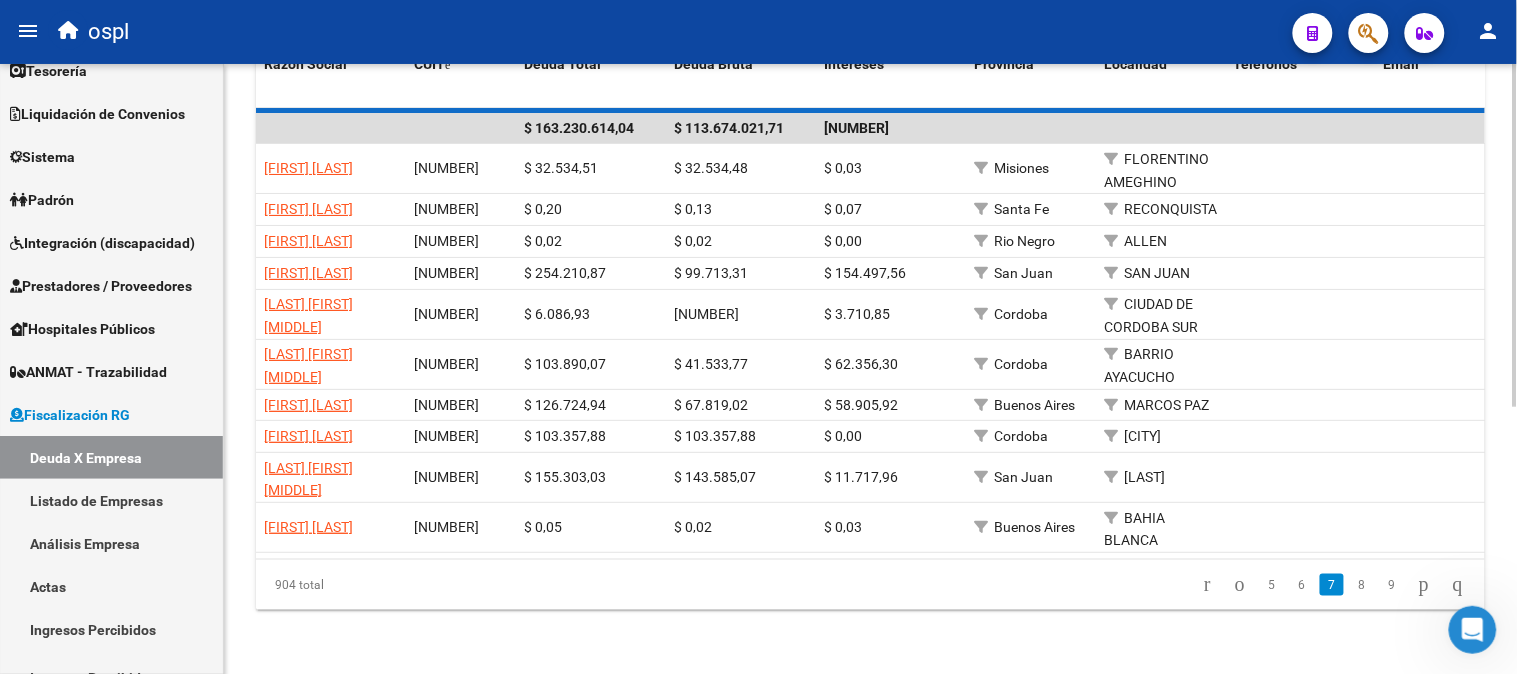 scroll, scrollTop: 474, scrollLeft: 0, axis: vertical 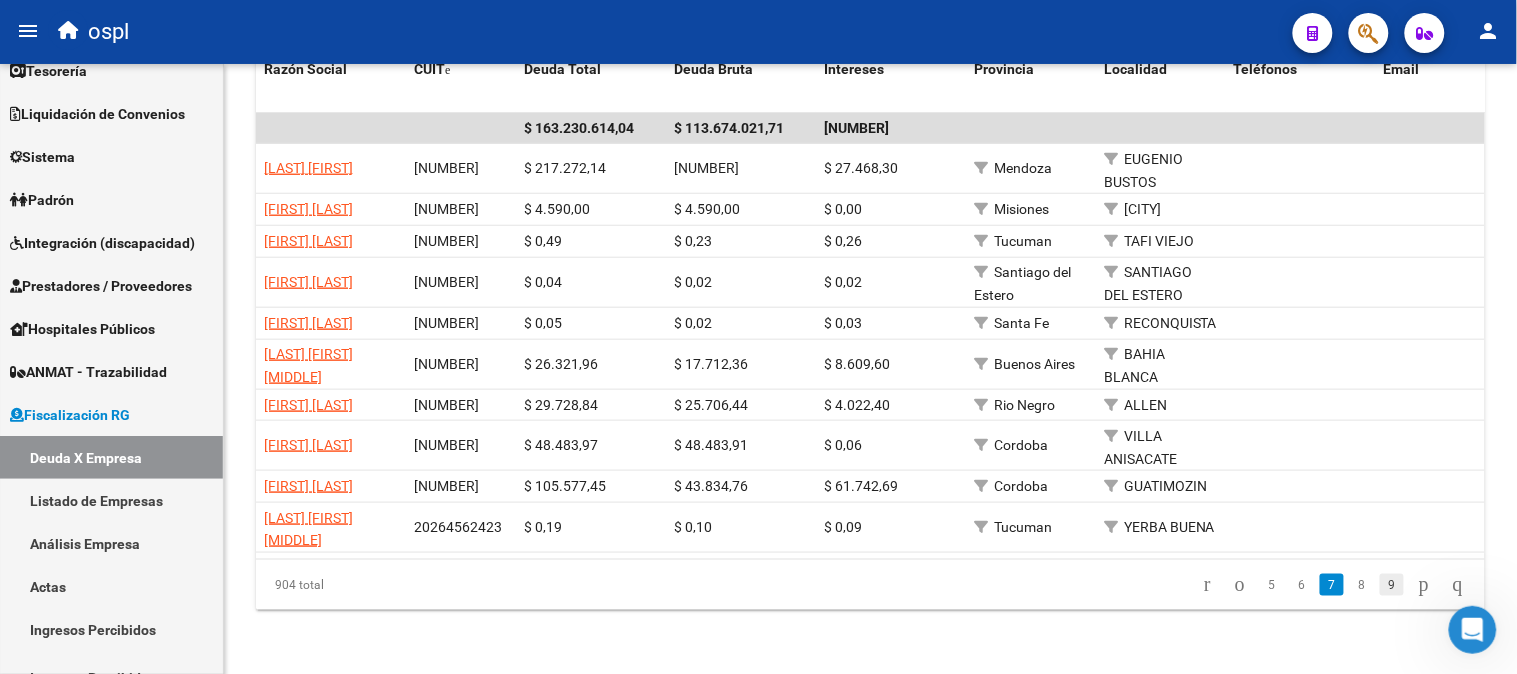 click on "9" 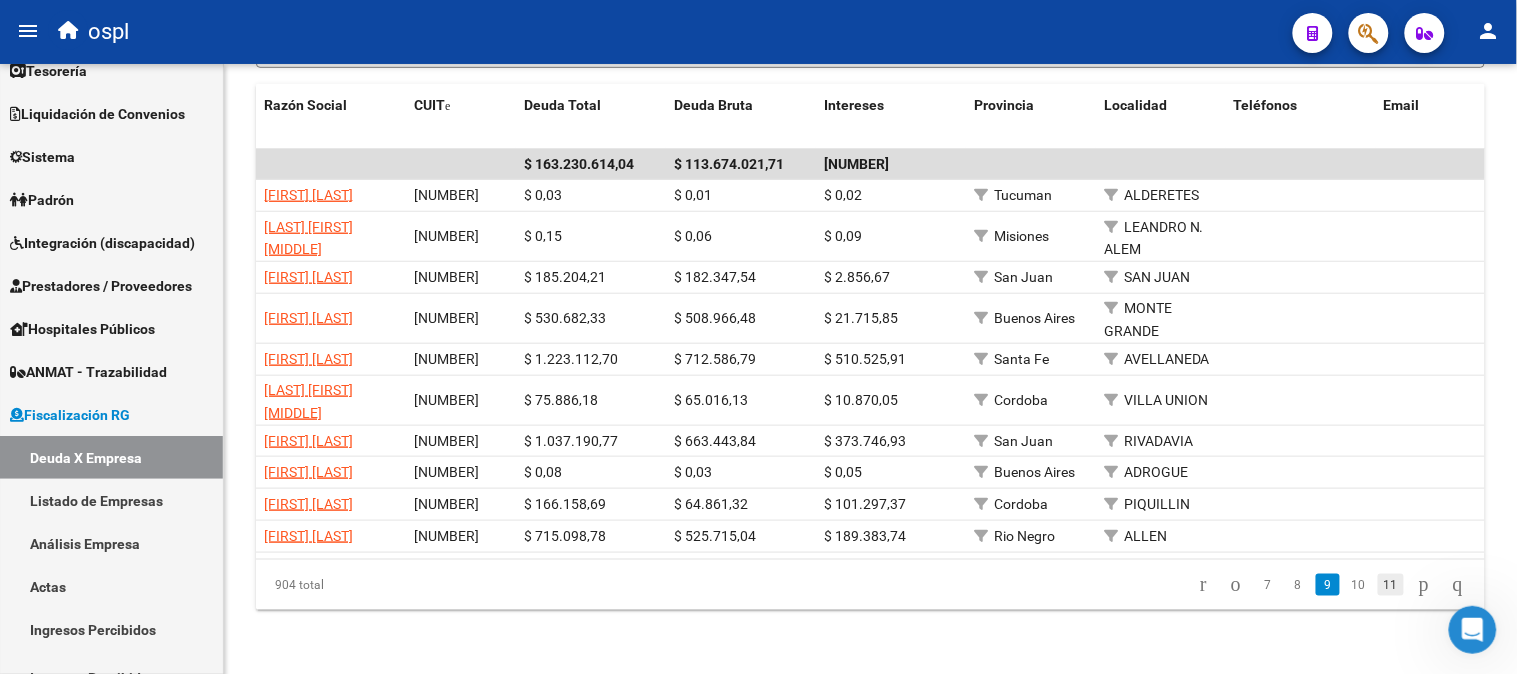 click on "11" 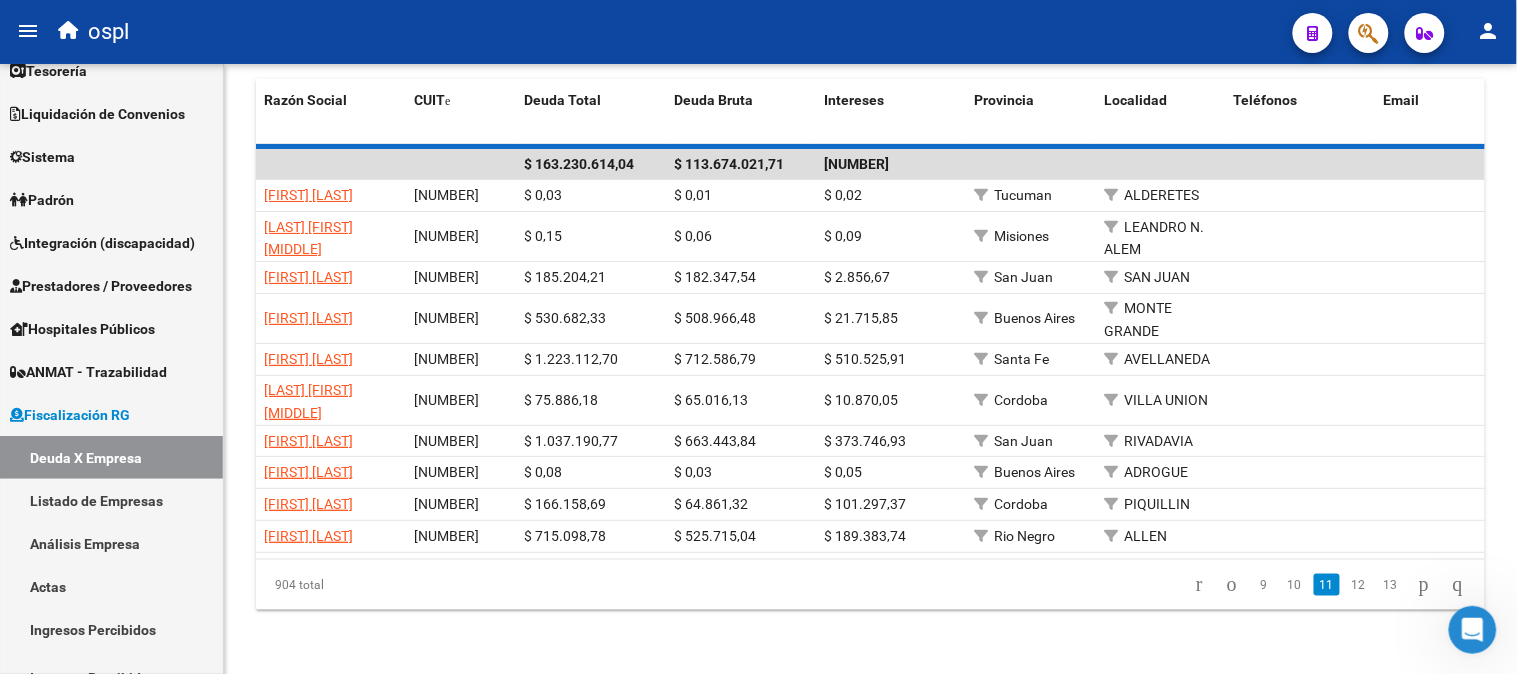 scroll, scrollTop: 452, scrollLeft: 0, axis: vertical 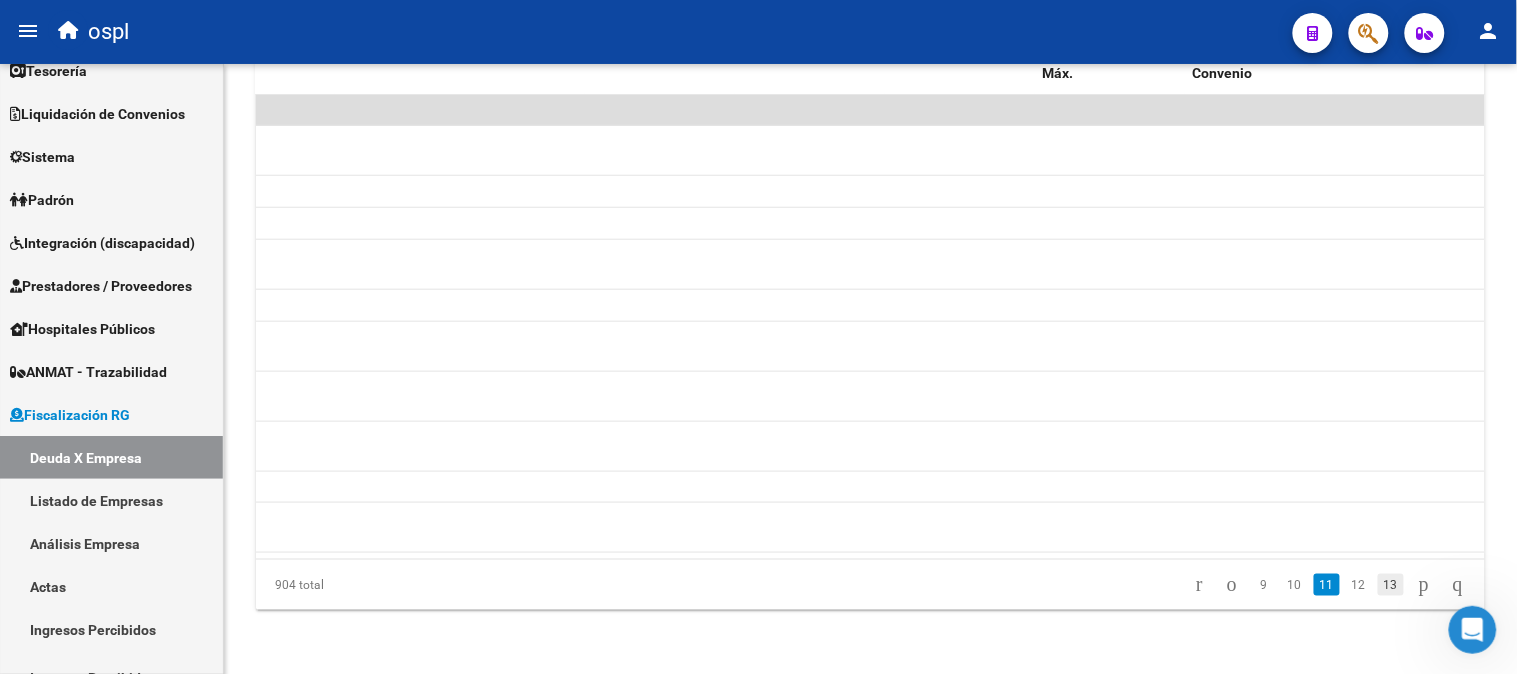 drag, startPoint x: 1376, startPoint y: 608, endPoint x: 1373, endPoint y: 622, distance: 14.3178215 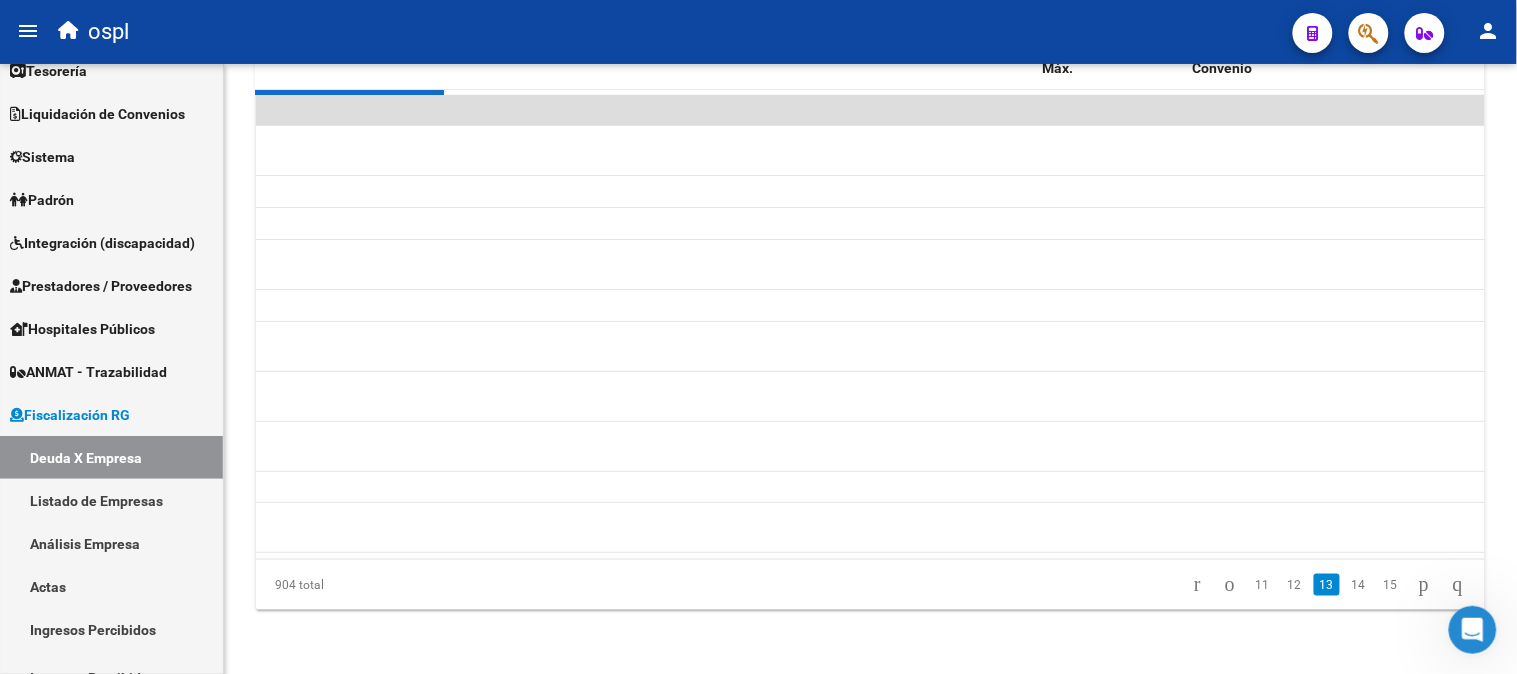 scroll, scrollTop: 452, scrollLeft: 0, axis: vertical 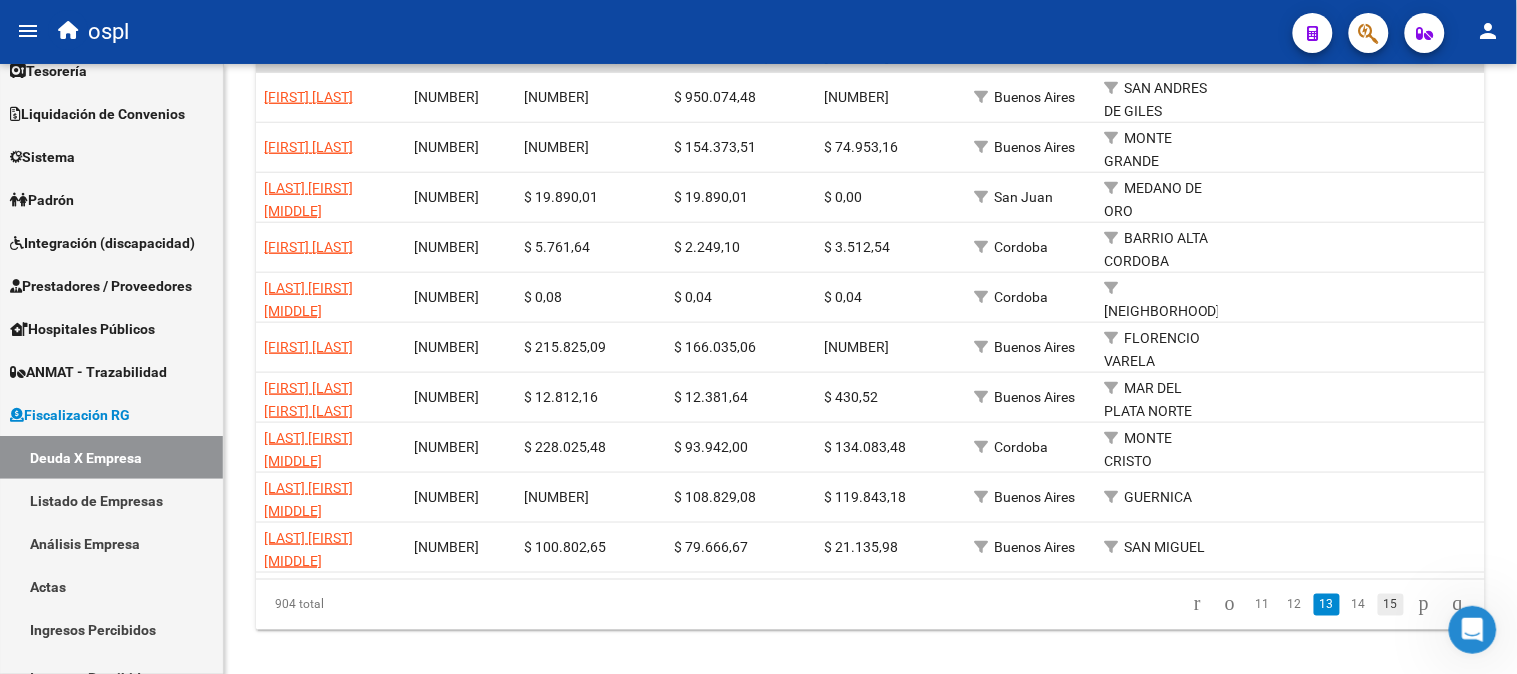 click on "15" 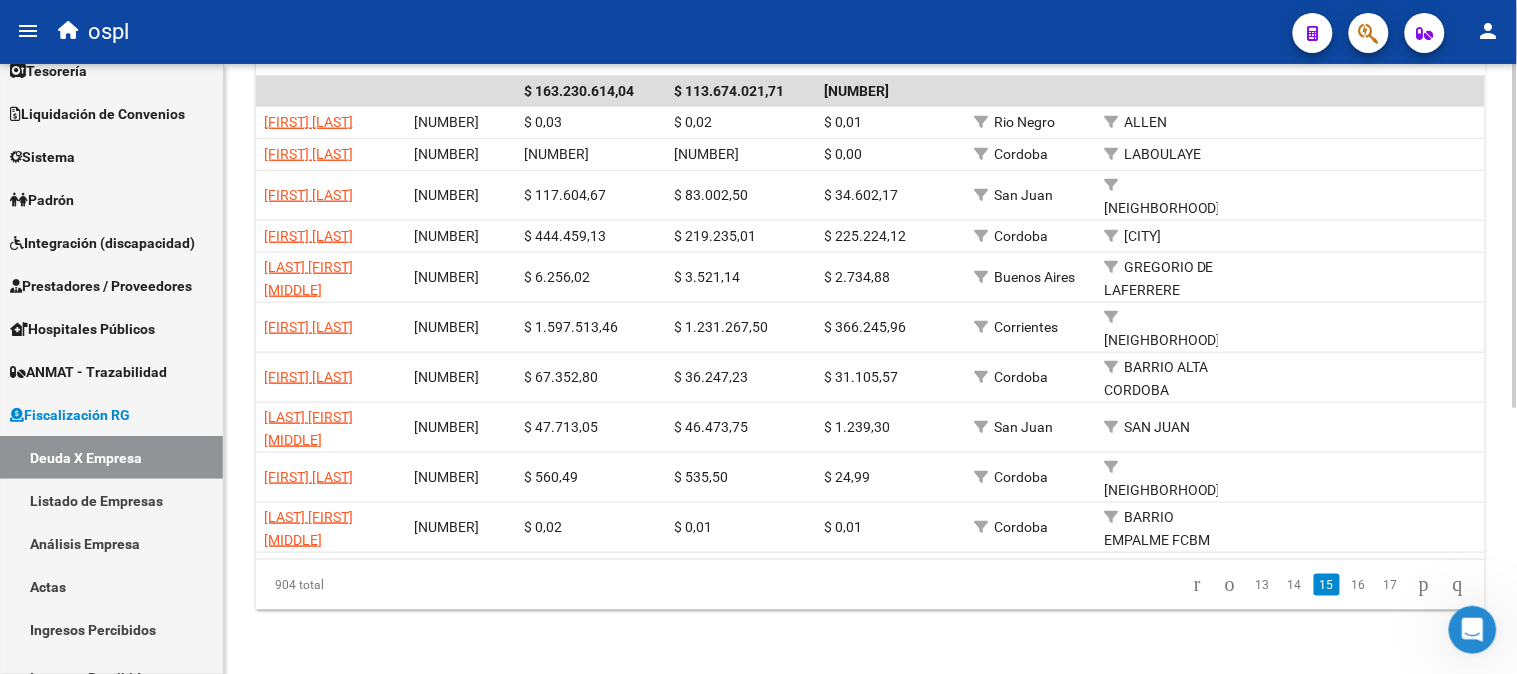 scroll, scrollTop: 452, scrollLeft: 0, axis: vertical 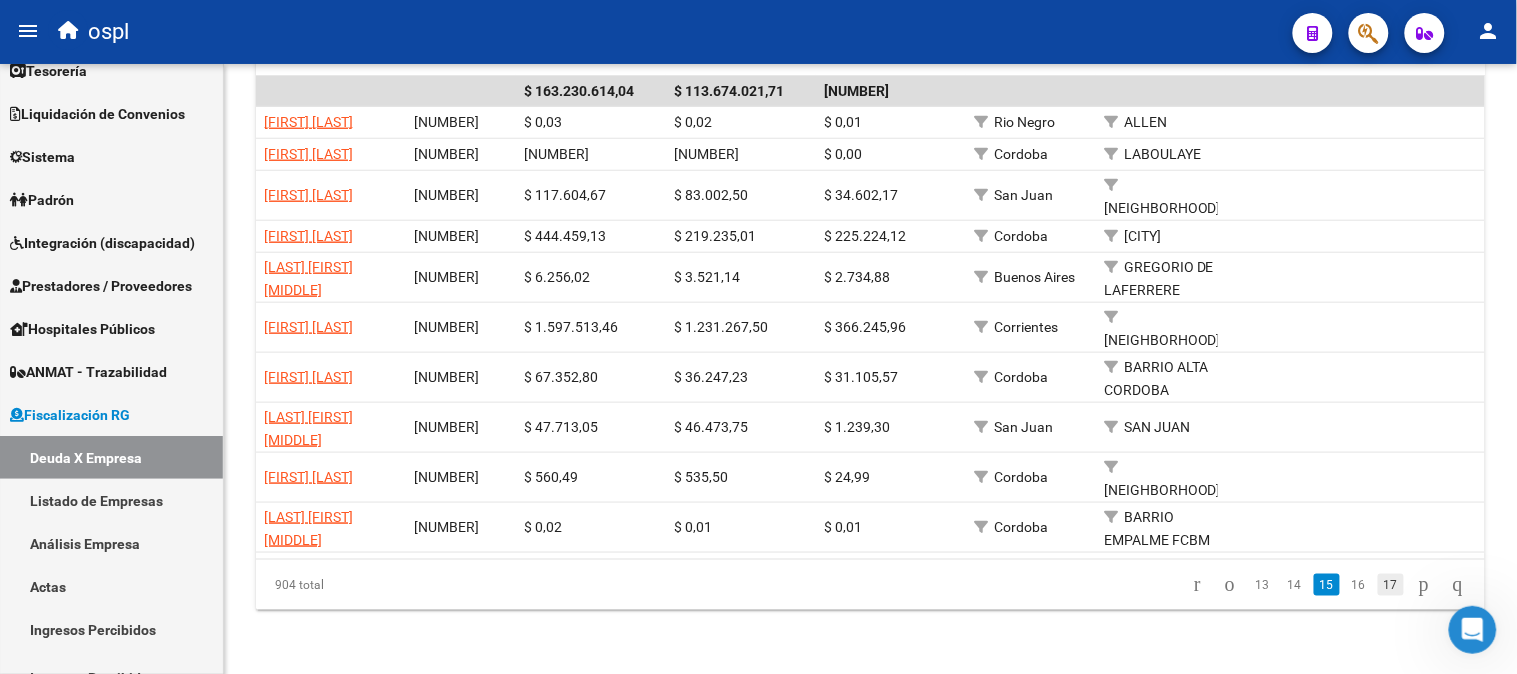click on "17" 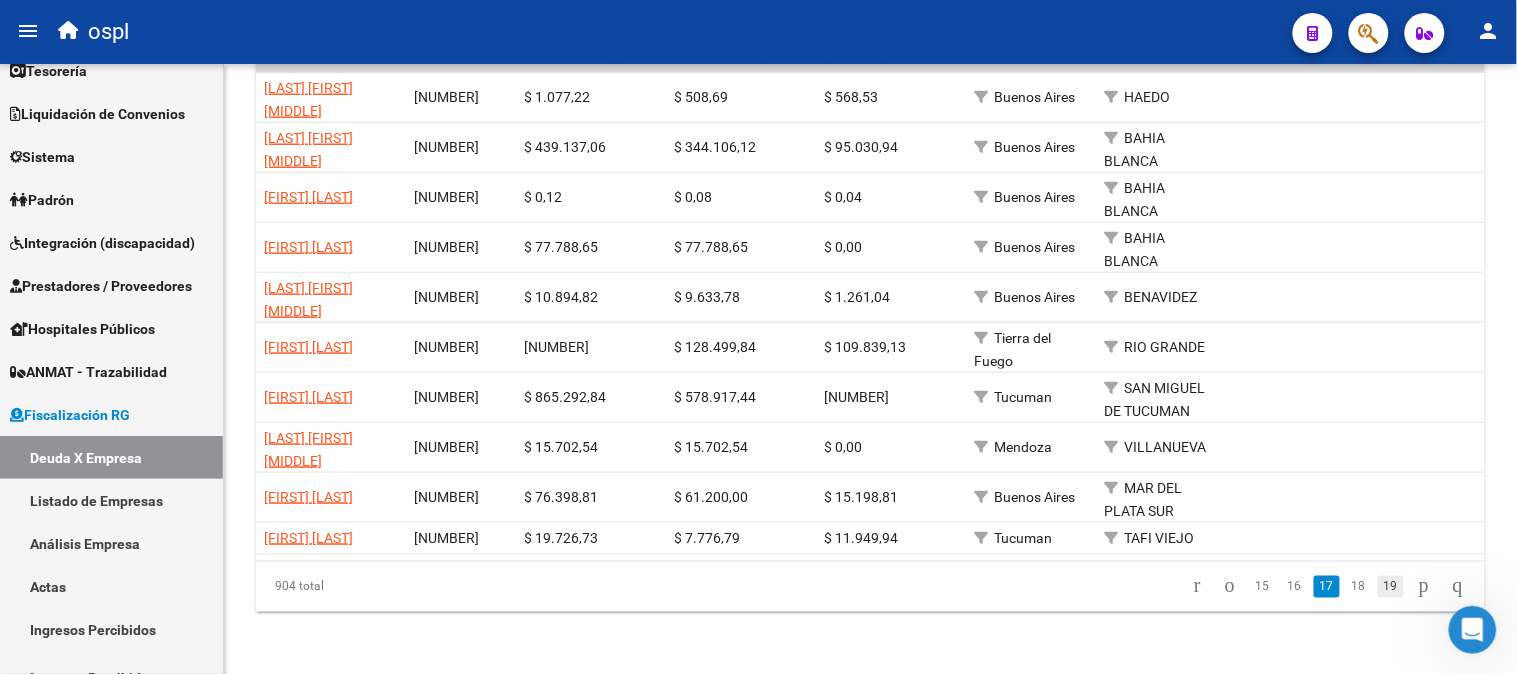 click on "19" 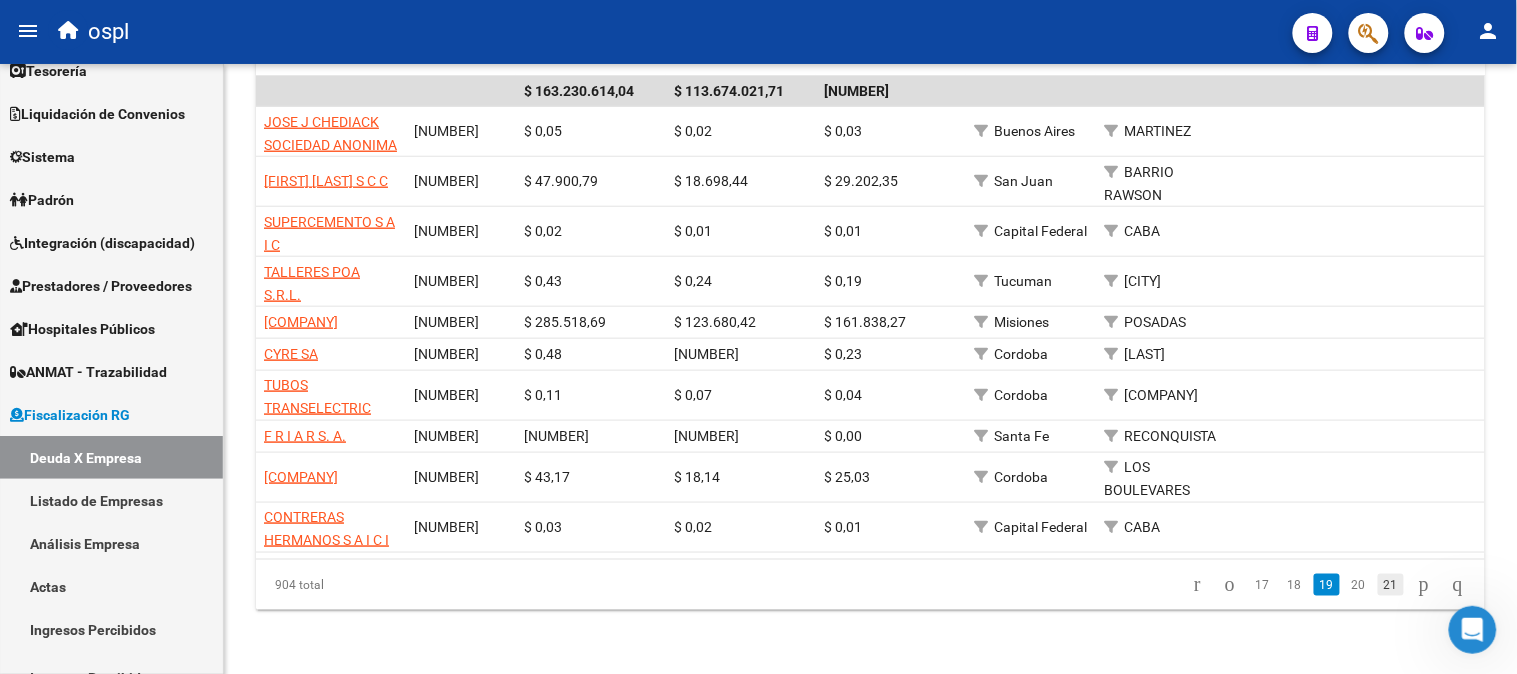 click on "21" 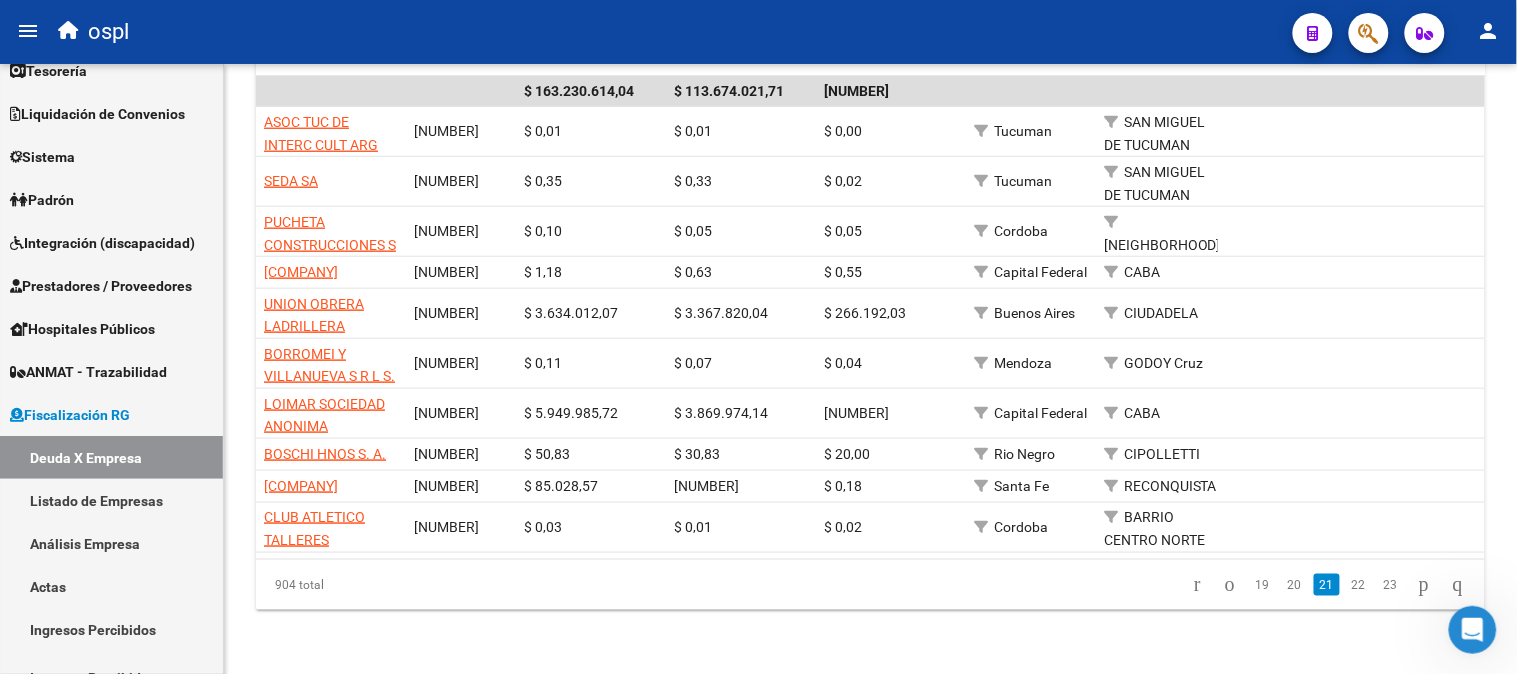 scroll, scrollTop: 452, scrollLeft: 0, axis: vertical 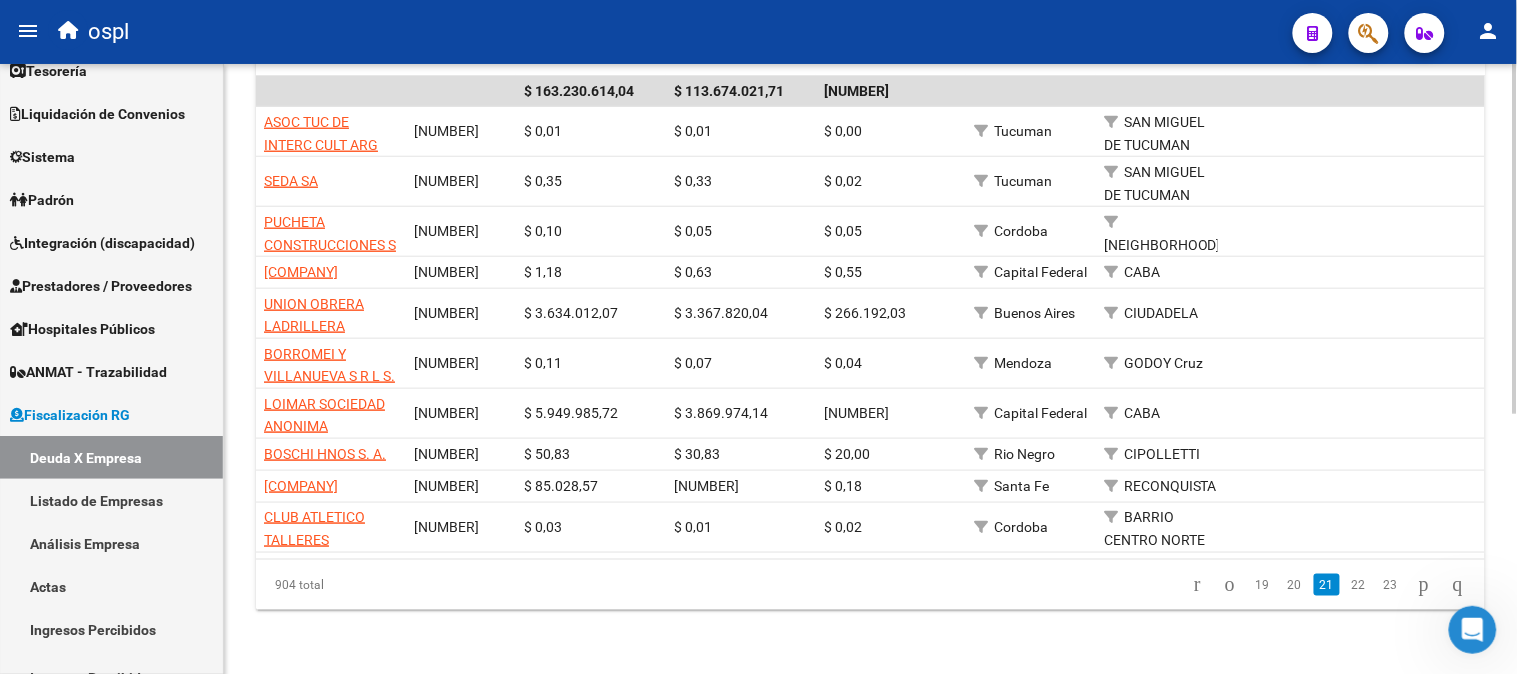 click on "FISCALIZACION REGIMEN GENERAL -> Listado de Empresas Deudoras  (alt+d) cloud_download  Exportar CSV  cloud_download  Exportar PDF  cloud_download  Export por Provincia  Filtros Seleccionar Gerenciador Seleccionar Gerenciador CUIT [NUMBER] Período mínimo (AAAAMM) [NUMBER] Período máximo (AAAAMM) Cancelar con actas previas a Provincia Provincia Localidad Nro Convenio Acta Todos Empresa Bloqueada   Mostrar totalizadores  search  Buscar Registros  delete  Borrar Filtros  Razón Social CUIT Deuda Total Deuda Bruta Intereses Provincia Localidad Teléfonos Email Ult. Acta Ult. Acta Nro Ult. Acta Monto Ult. Acta Periodo Máx. Ult. Acta Nro Convenio Ult. Acta Comentario [NUMBER] [NUMBER] [NUMBER]    Tucuman    SAN MIGUEL DE TUCUMAN SEDA SA [NUMBER] [NUMBER] [NUMBER]    Tucuman    SAN MIGUEL DE TUCUMAN PUCHETA CONSTRUCCIONES S R L [NUMBER] [NUMBER] [NUMBER]    Cordoba    BARRIO PUEYRREDON" 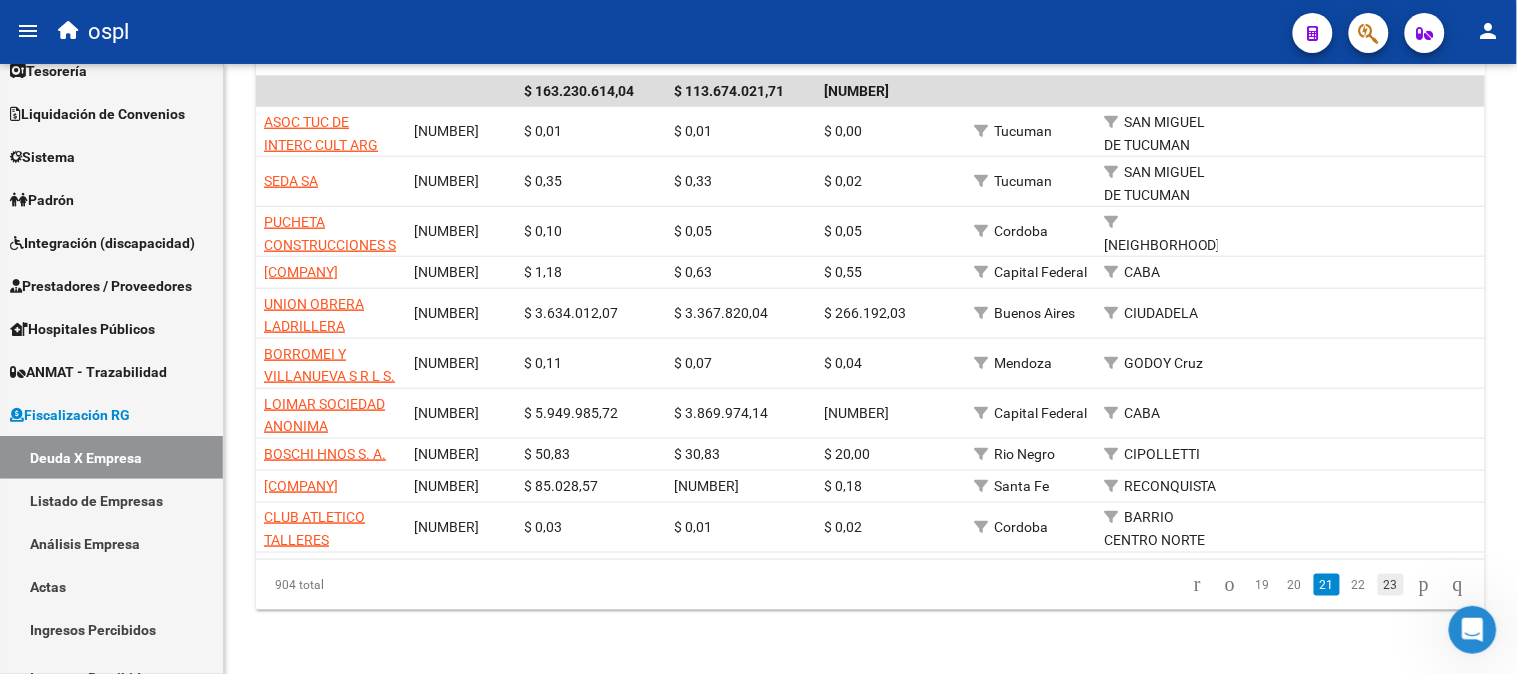 click on "23" 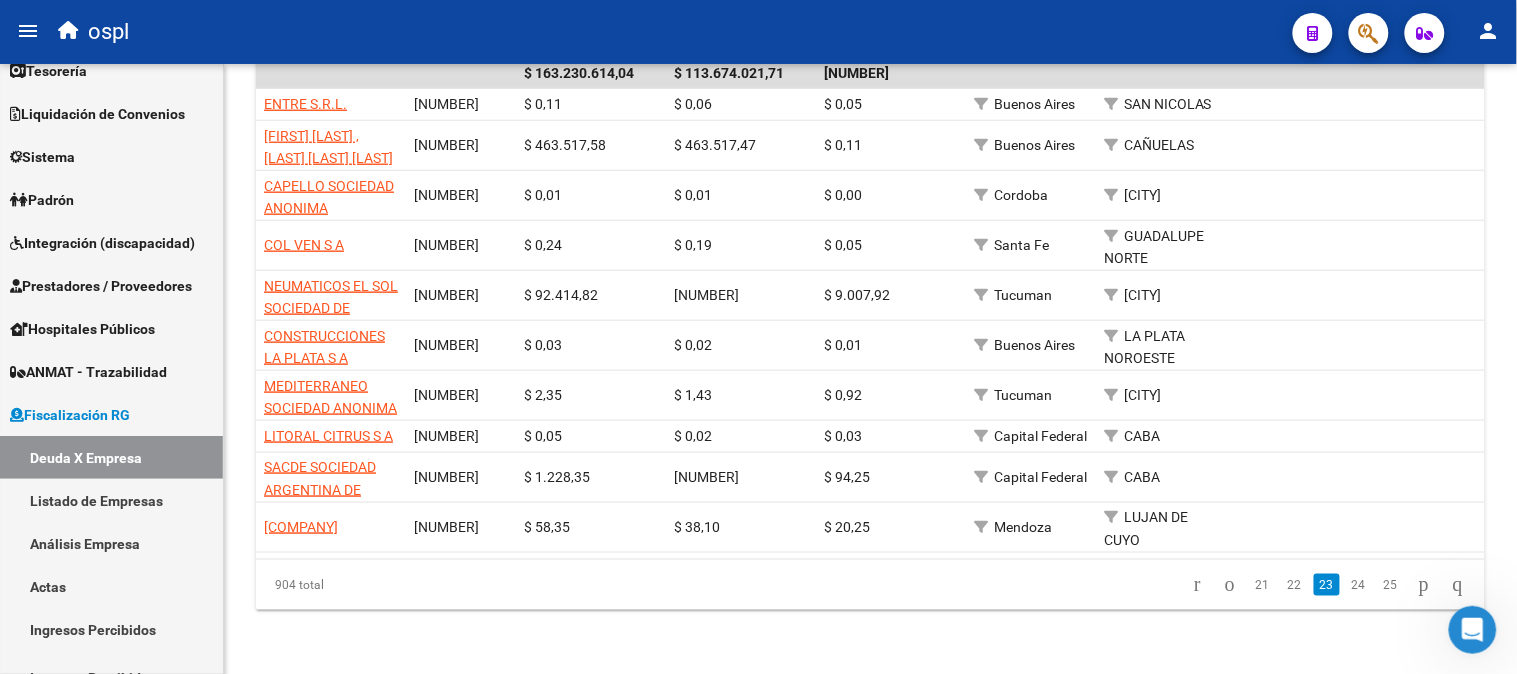 scroll, scrollTop: 452, scrollLeft: 0, axis: vertical 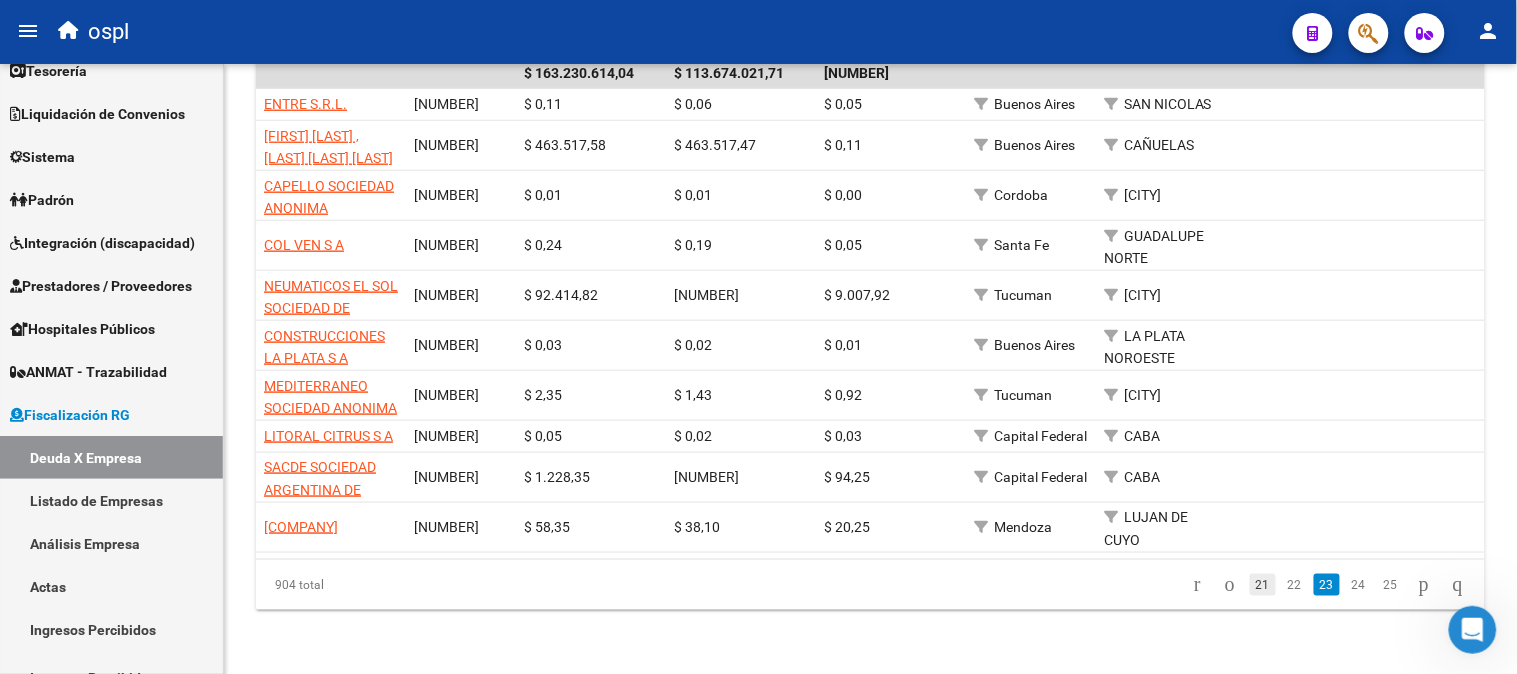 click on "21" 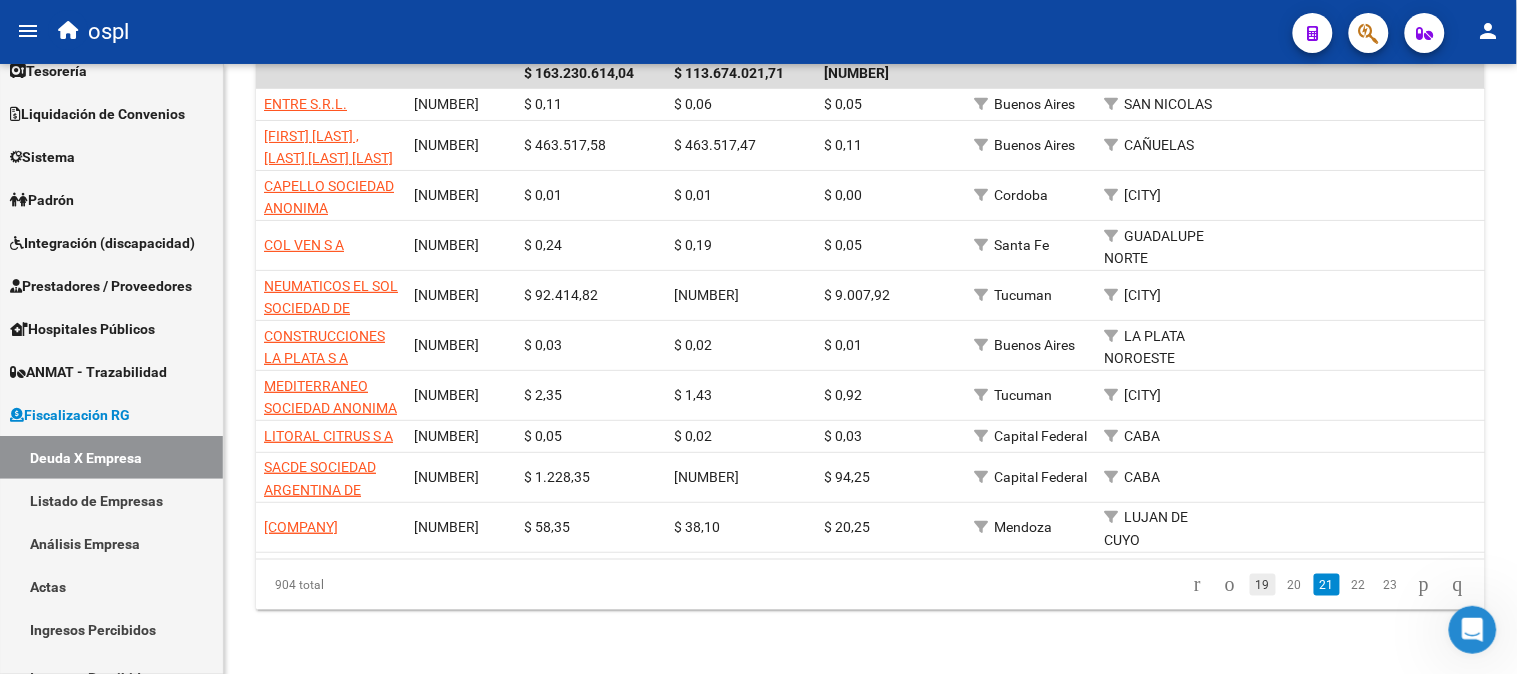 scroll, scrollTop: 452, scrollLeft: 0, axis: vertical 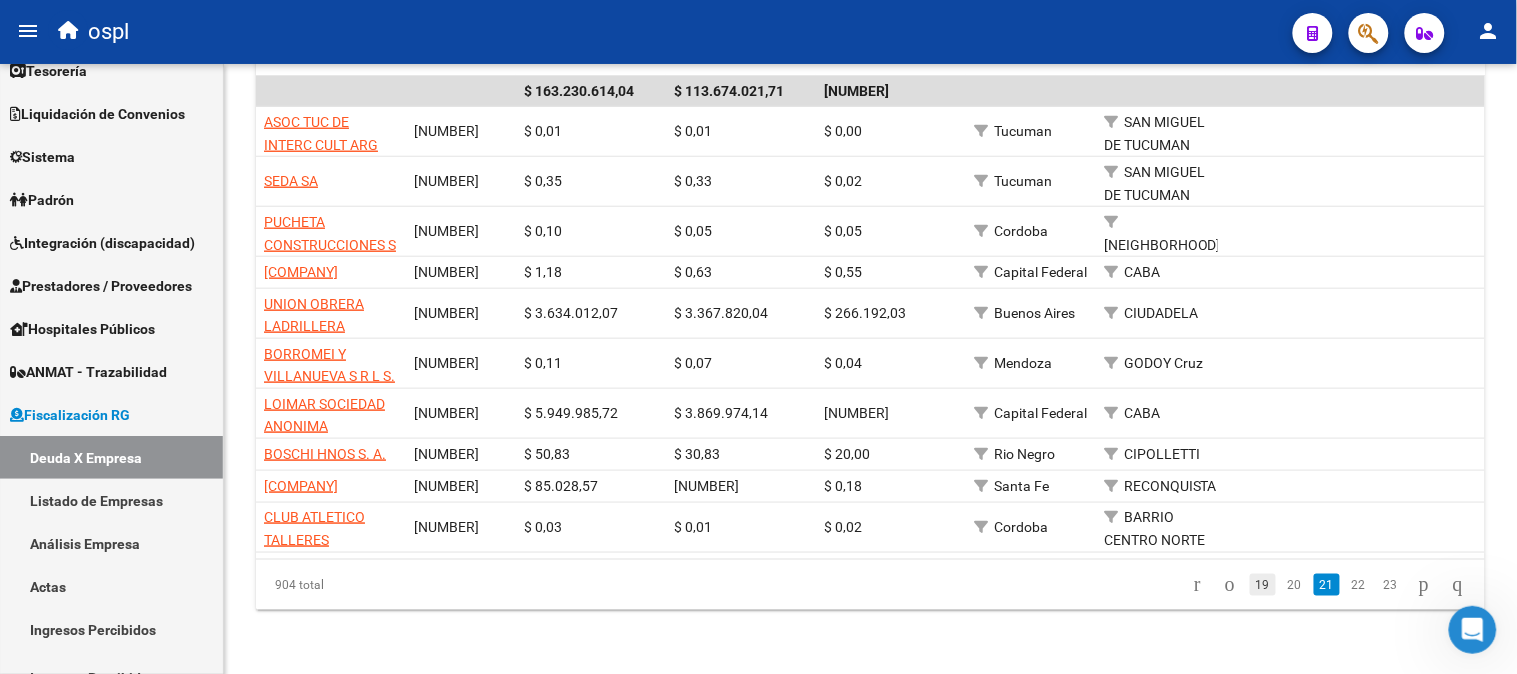 click on "19" 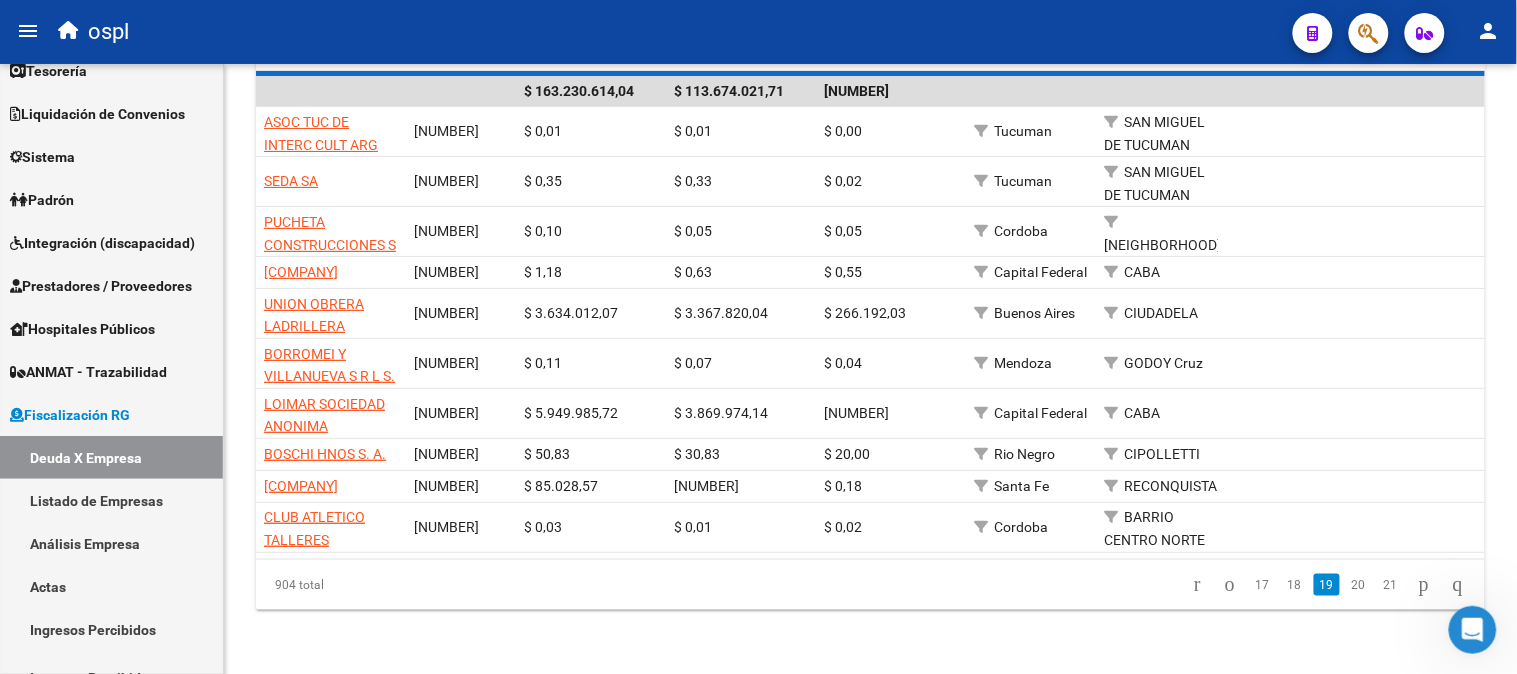 scroll, scrollTop: 452, scrollLeft: 0, axis: vertical 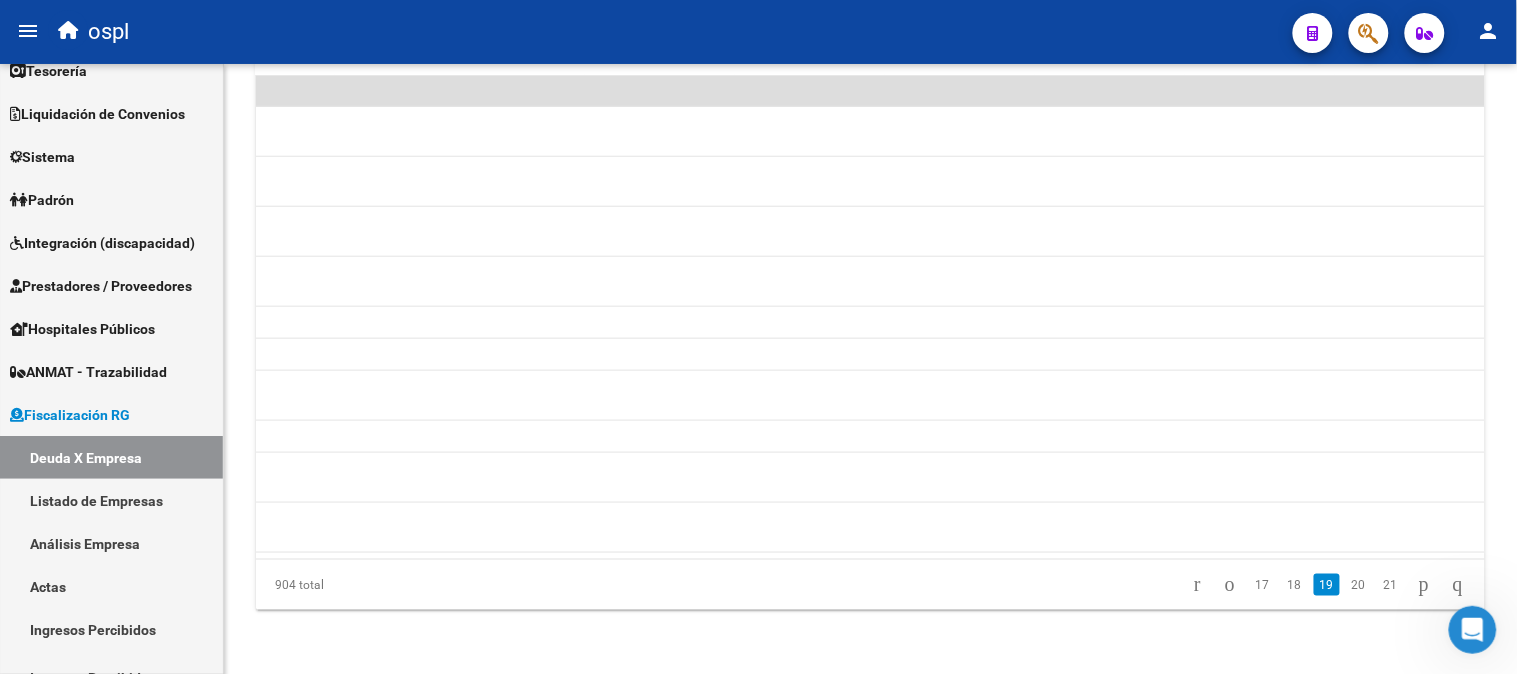 click on "17" 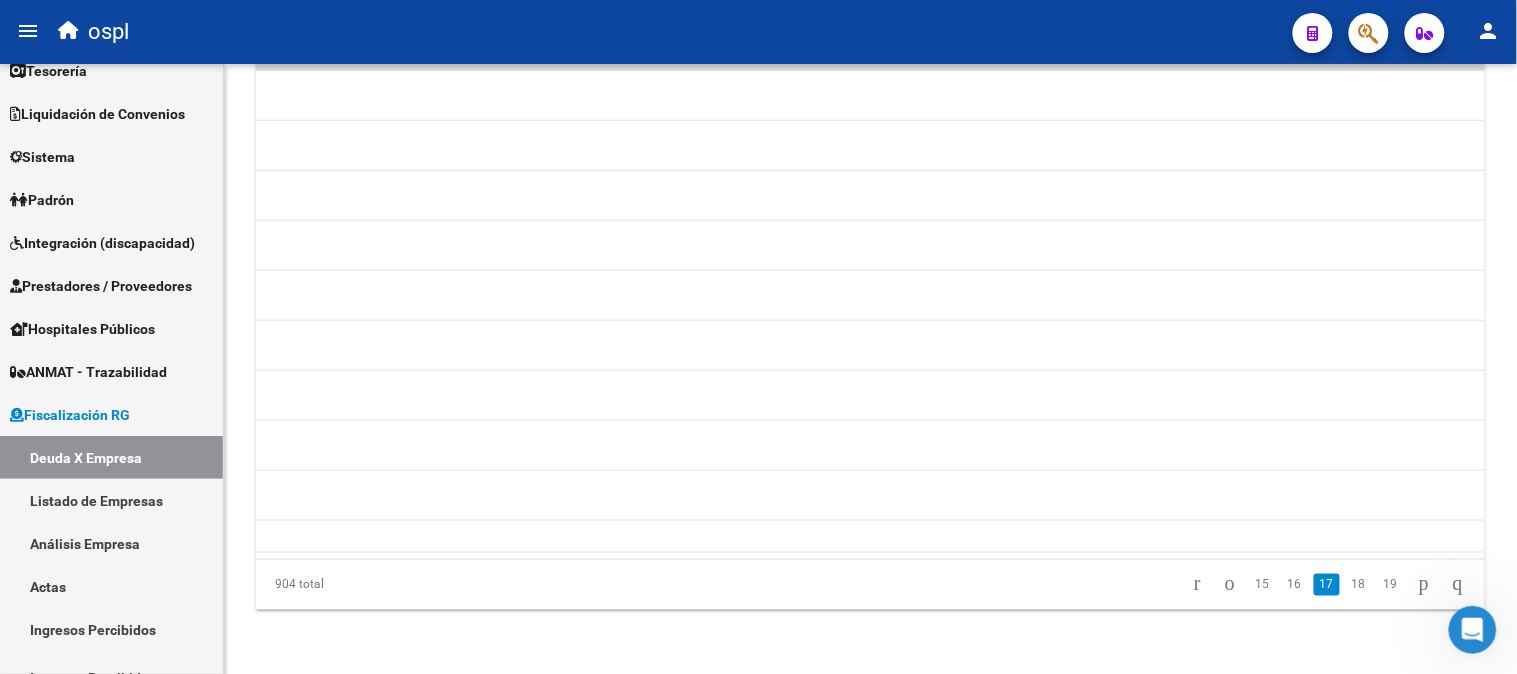 scroll, scrollTop: 452, scrollLeft: 0, axis: vertical 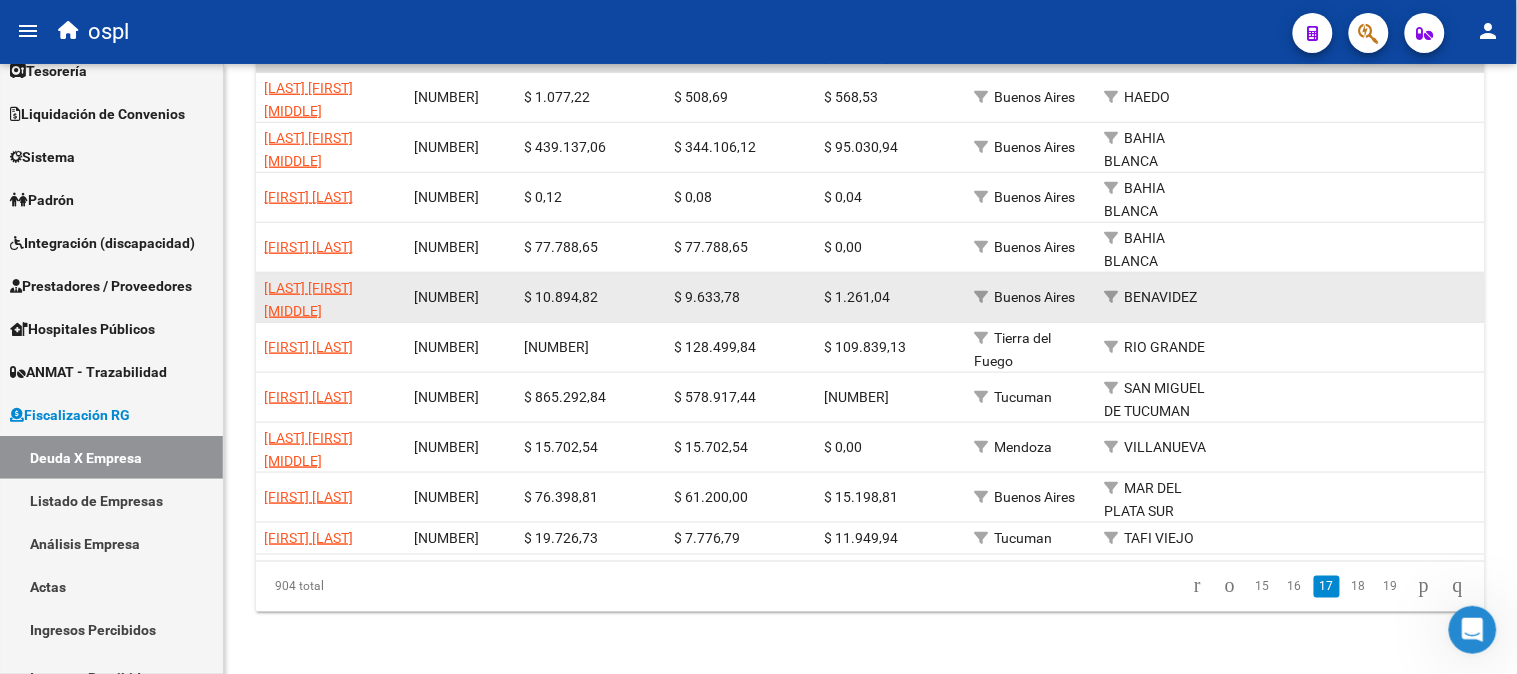 click on "[NUMBER]" 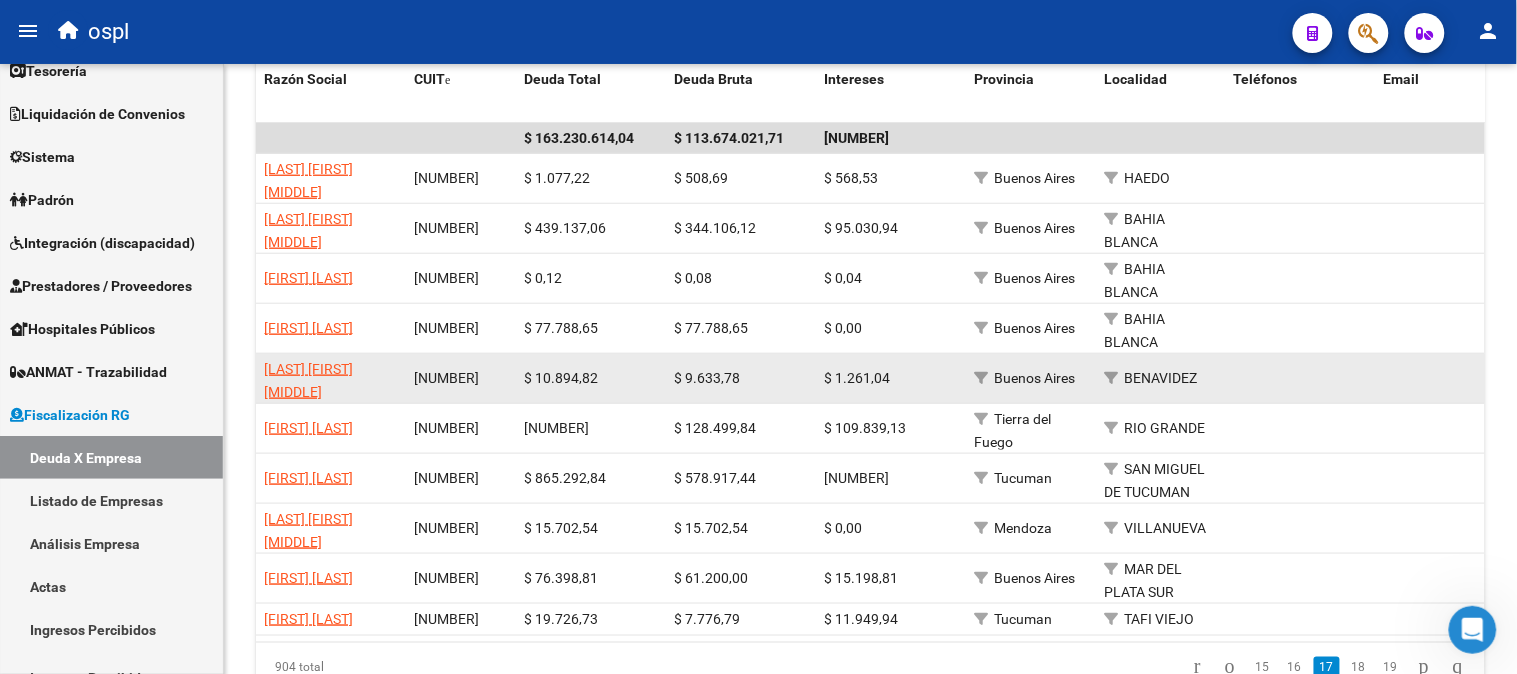 scroll, scrollTop: 341, scrollLeft: 0, axis: vertical 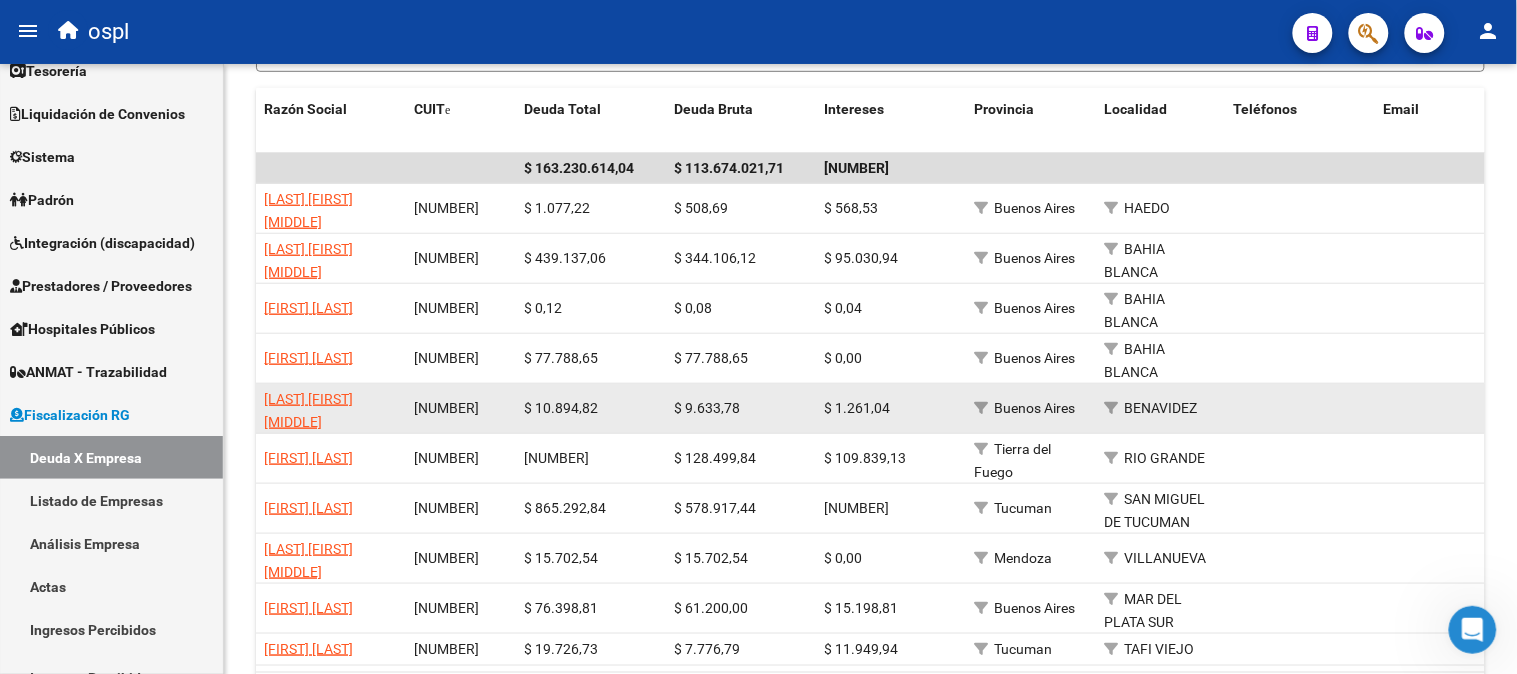 click on "[NUMBER]" 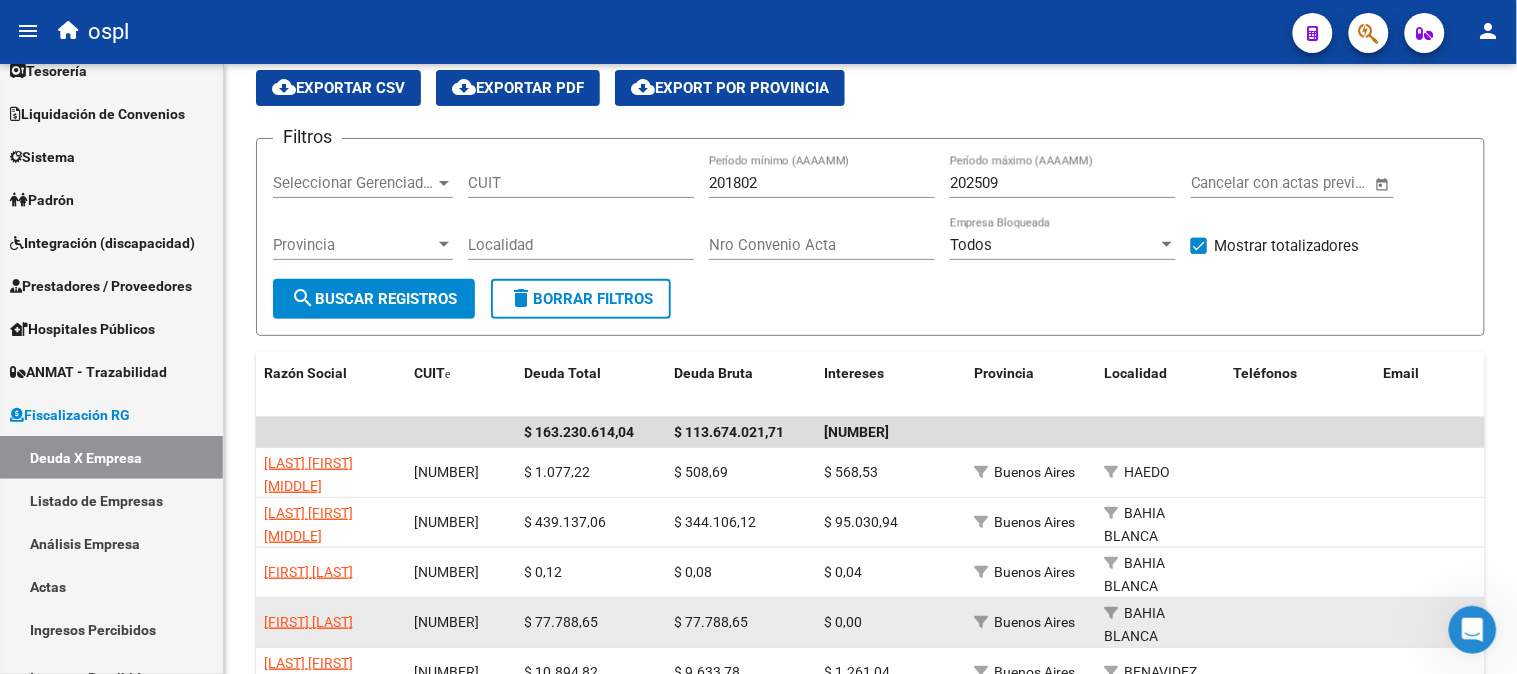 scroll, scrollTop: 0, scrollLeft: 0, axis: both 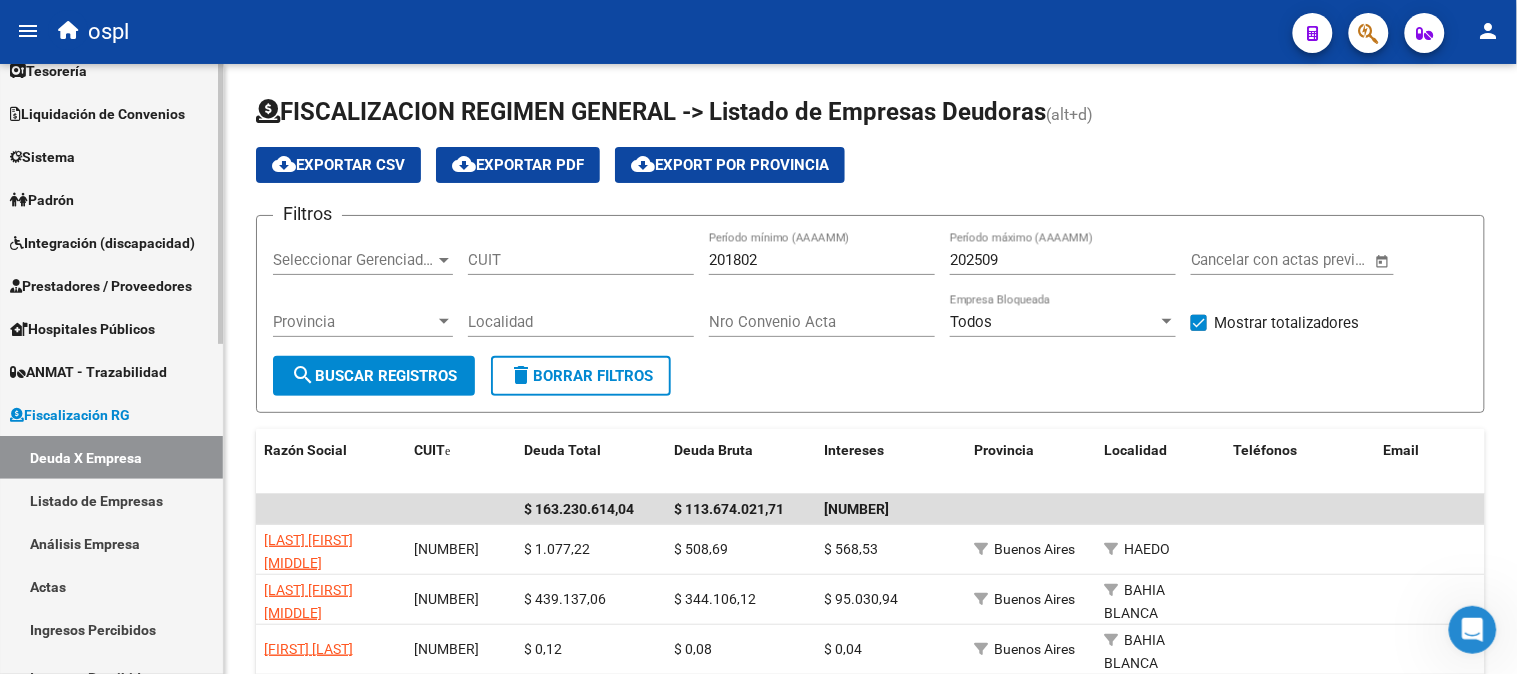 click on "Deuda X Empresa" at bounding box center [111, 457] 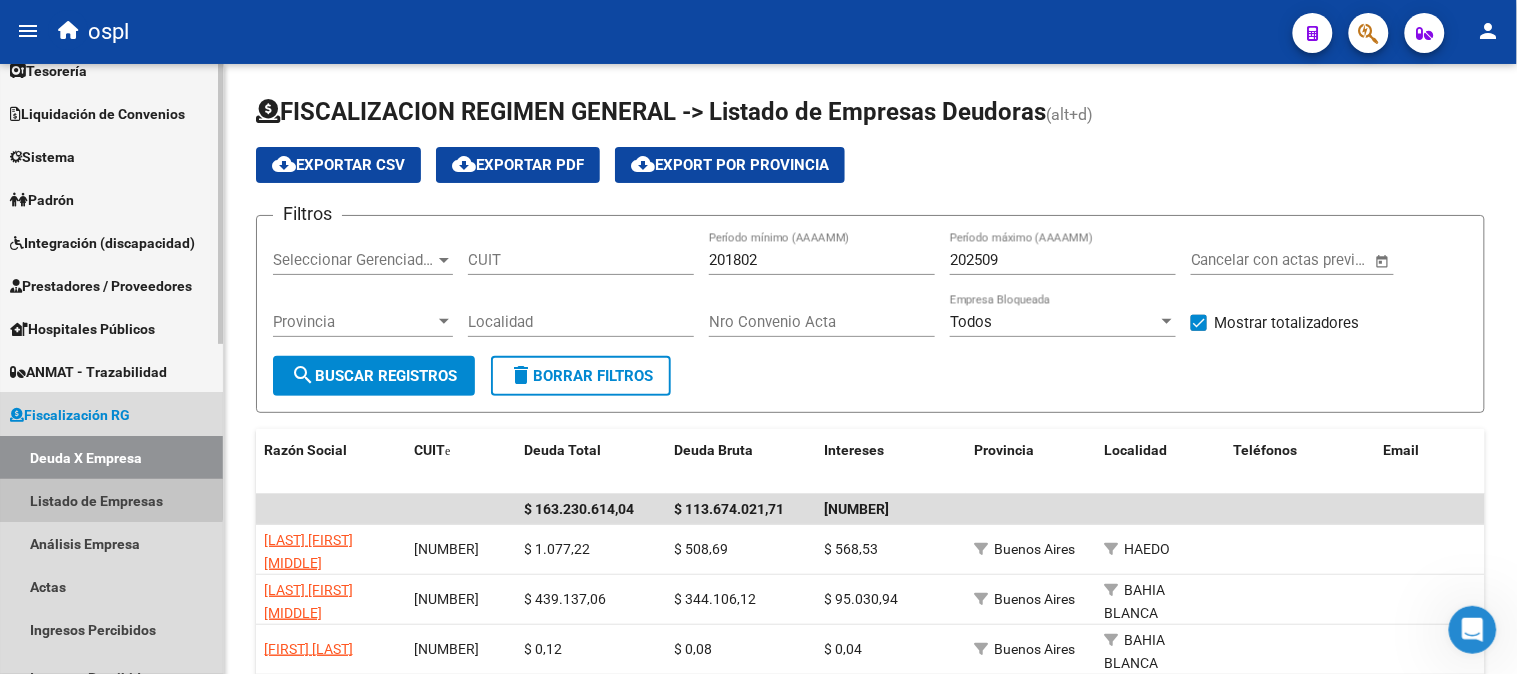 click on "Listado de Empresas" at bounding box center [111, 500] 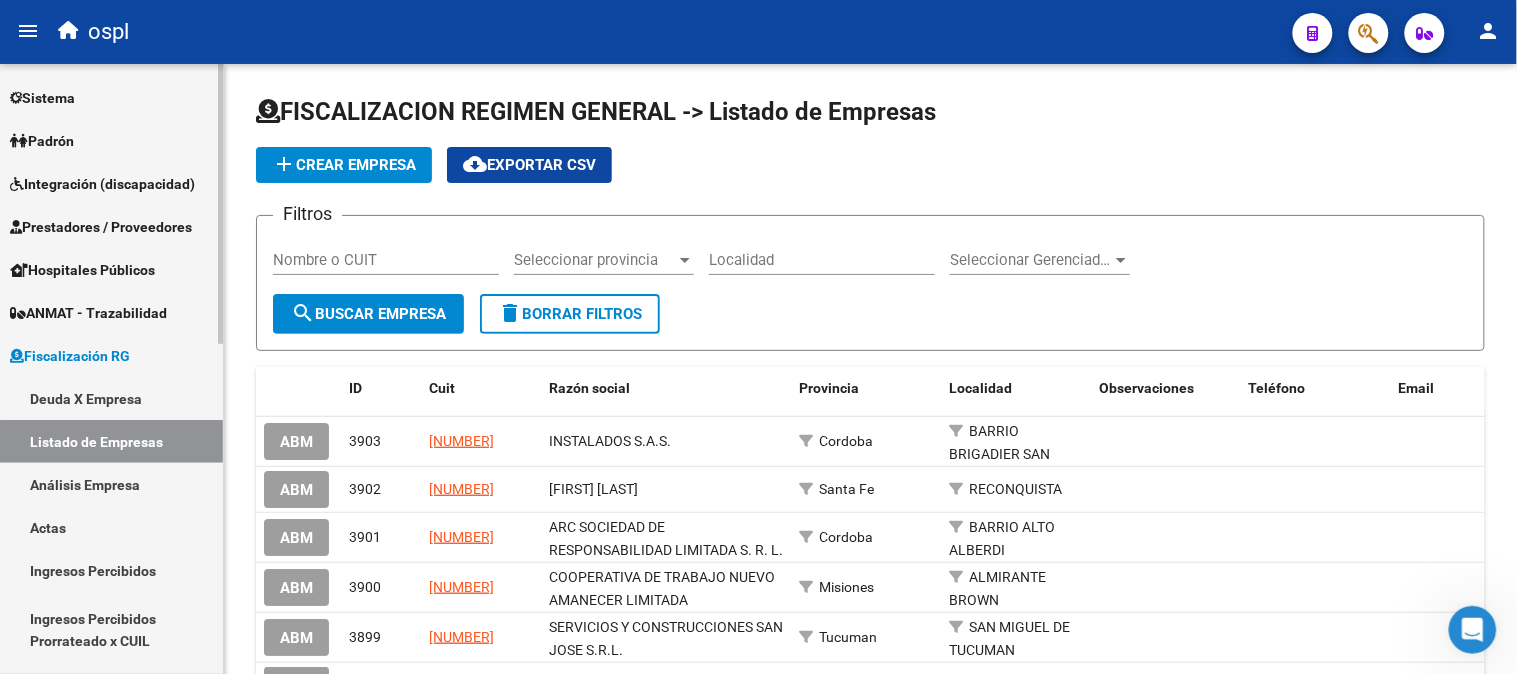 scroll, scrollTop: 177, scrollLeft: 0, axis: vertical 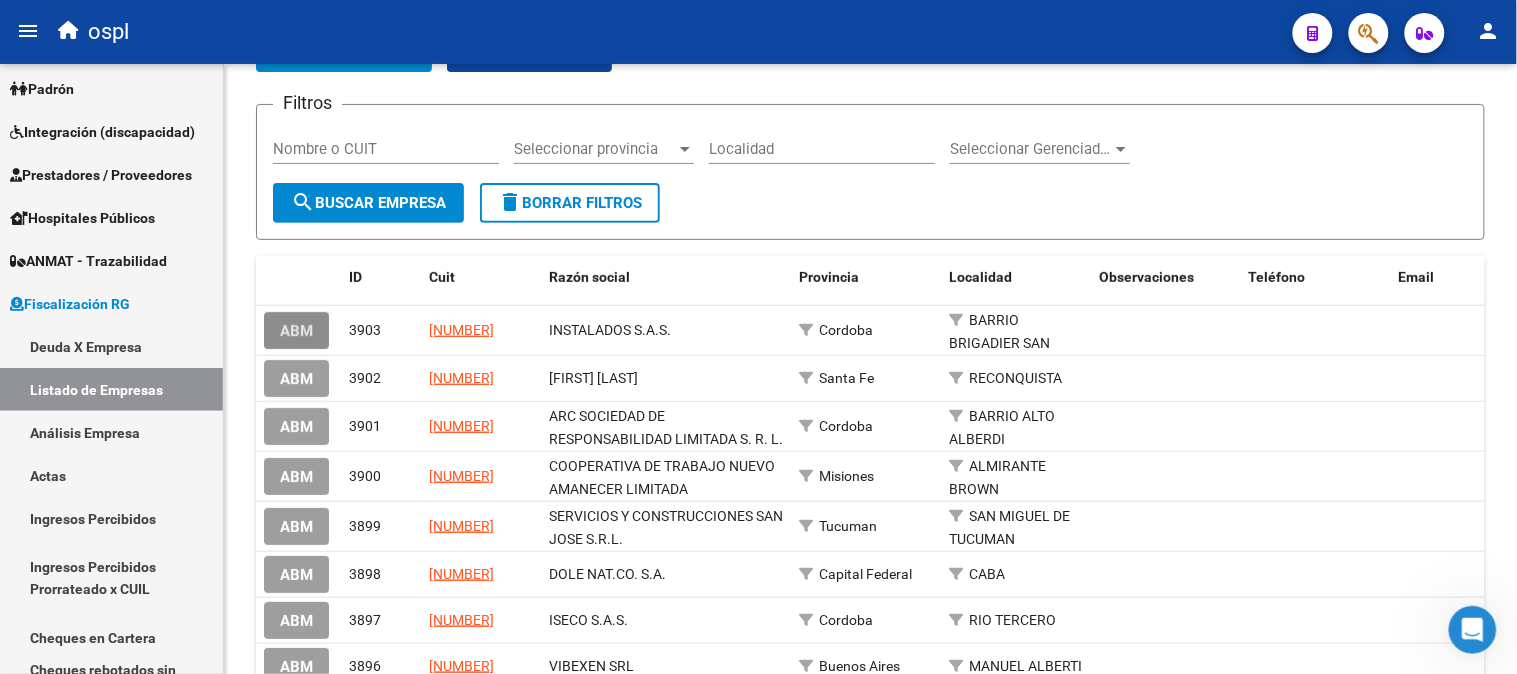 click on "ABM" 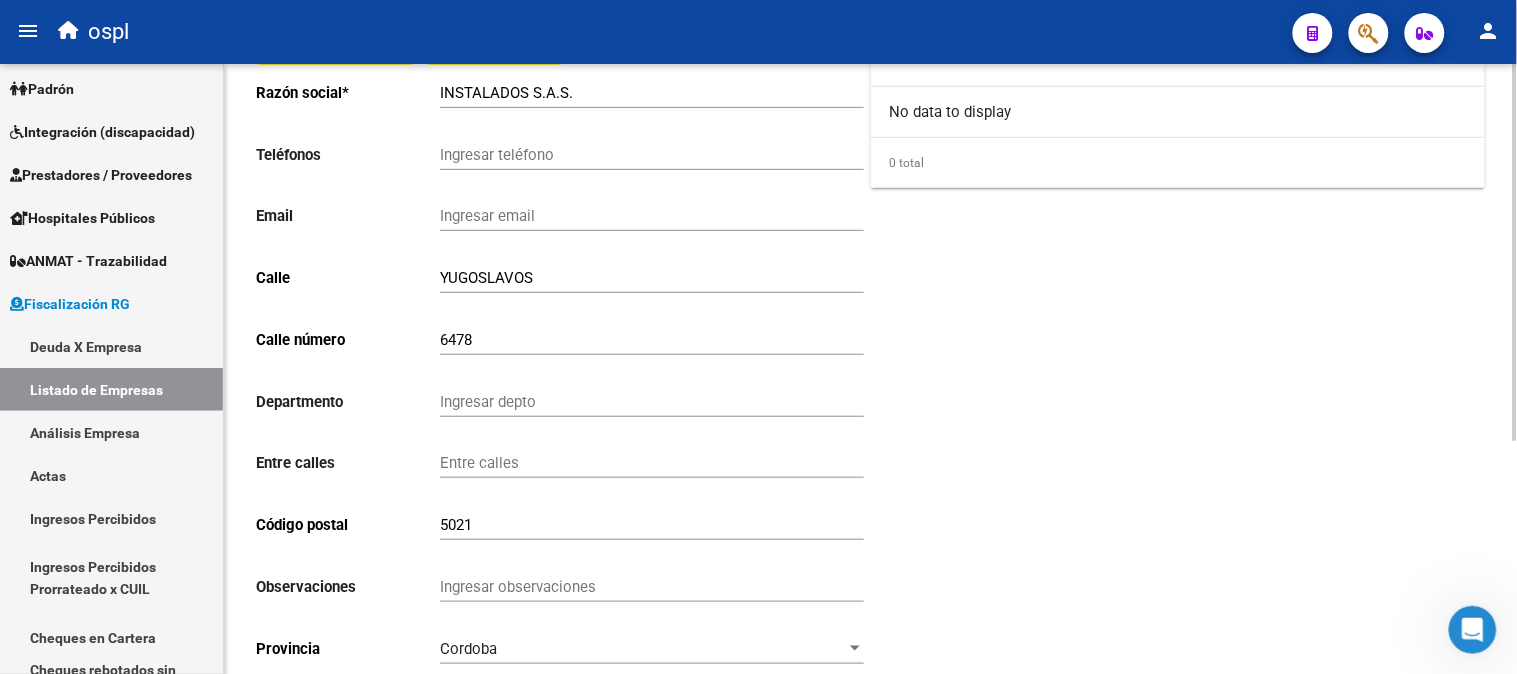 scroll, scrollTop: 0, scrollLeft: 0, axis: both 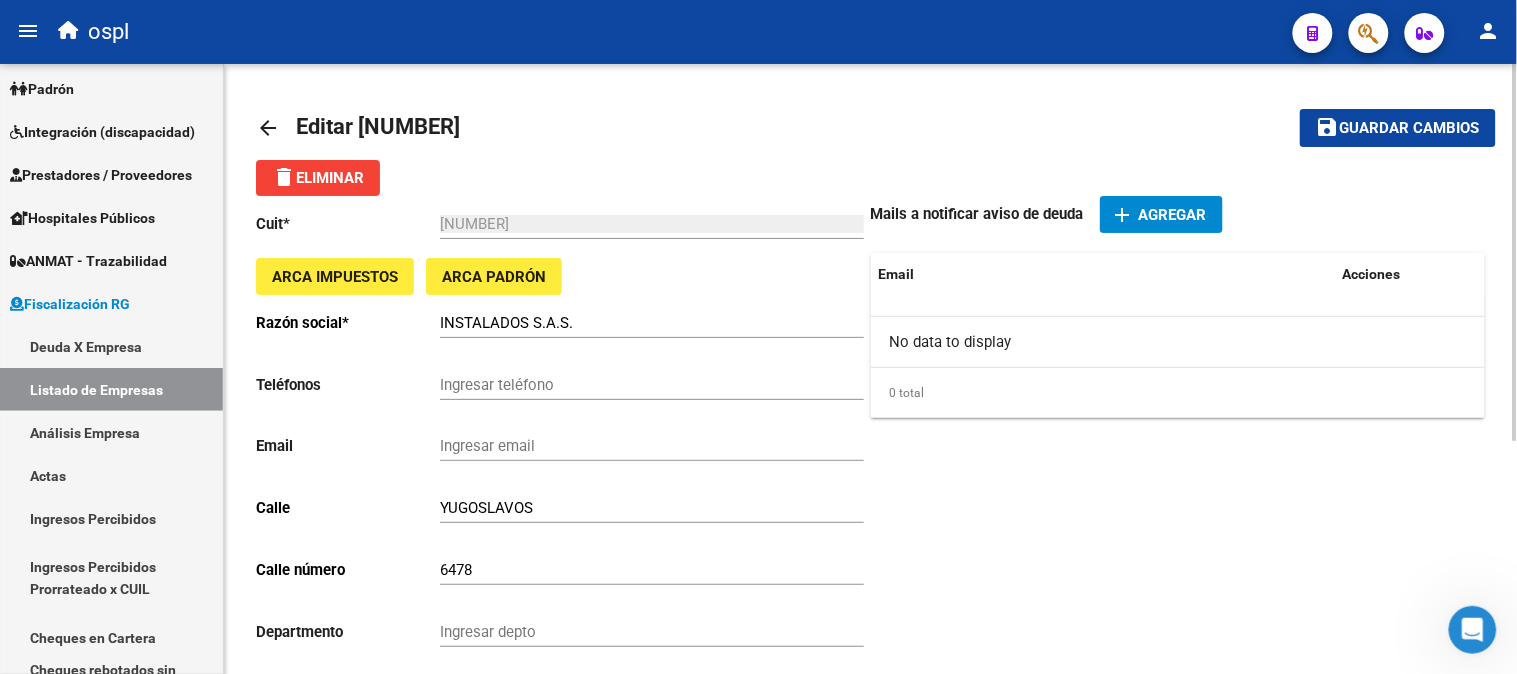 click on "arrow_back" 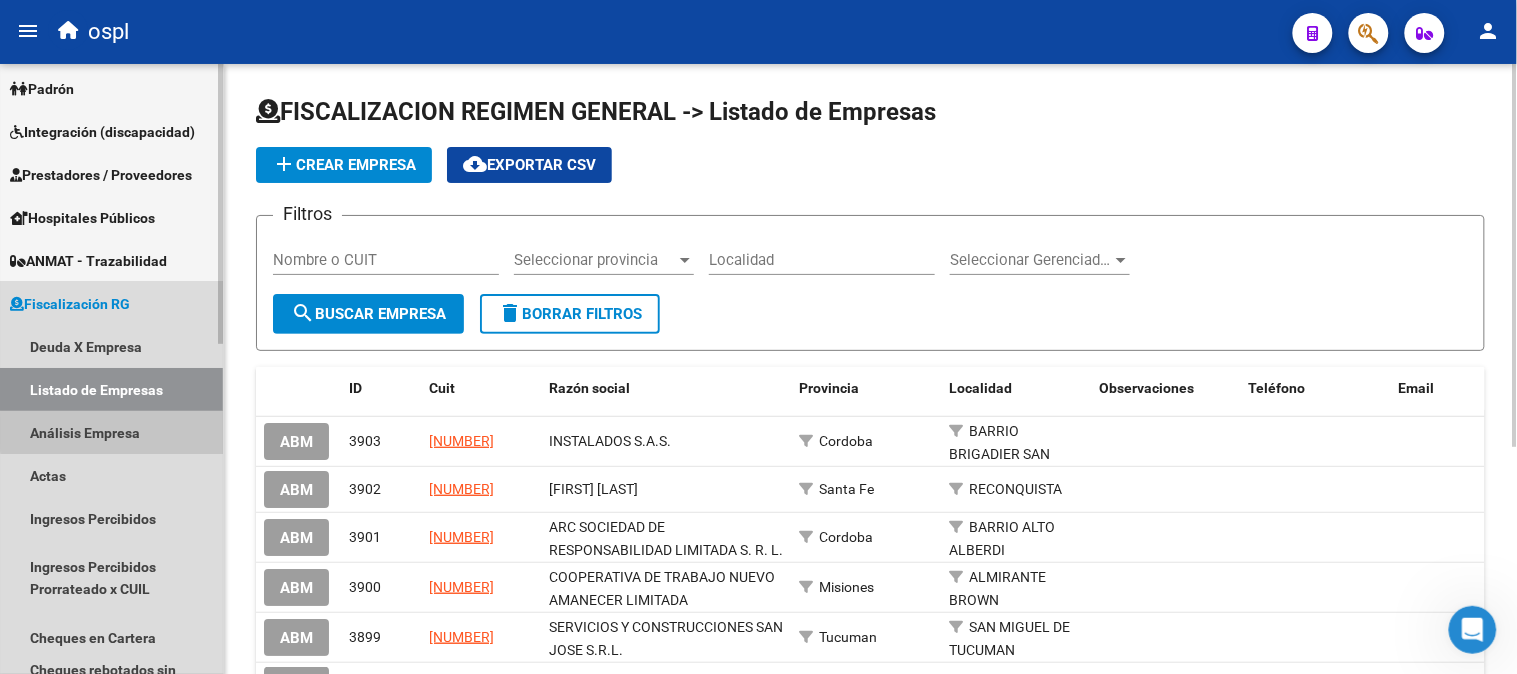click on "Análisis Empresa" at bounding box center (111, 432) 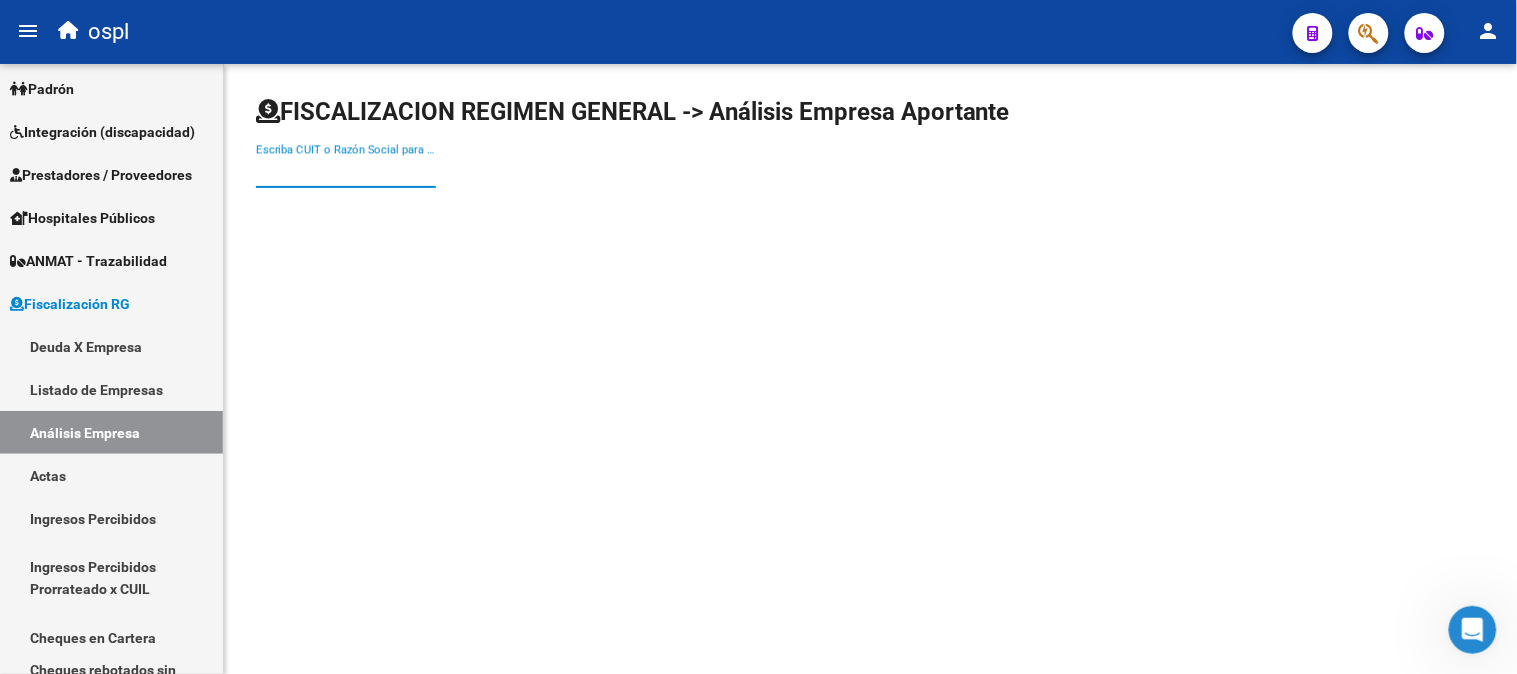 click on "Escriba CUIT o Razón Social para buscar" at bounding box center (346, 172) 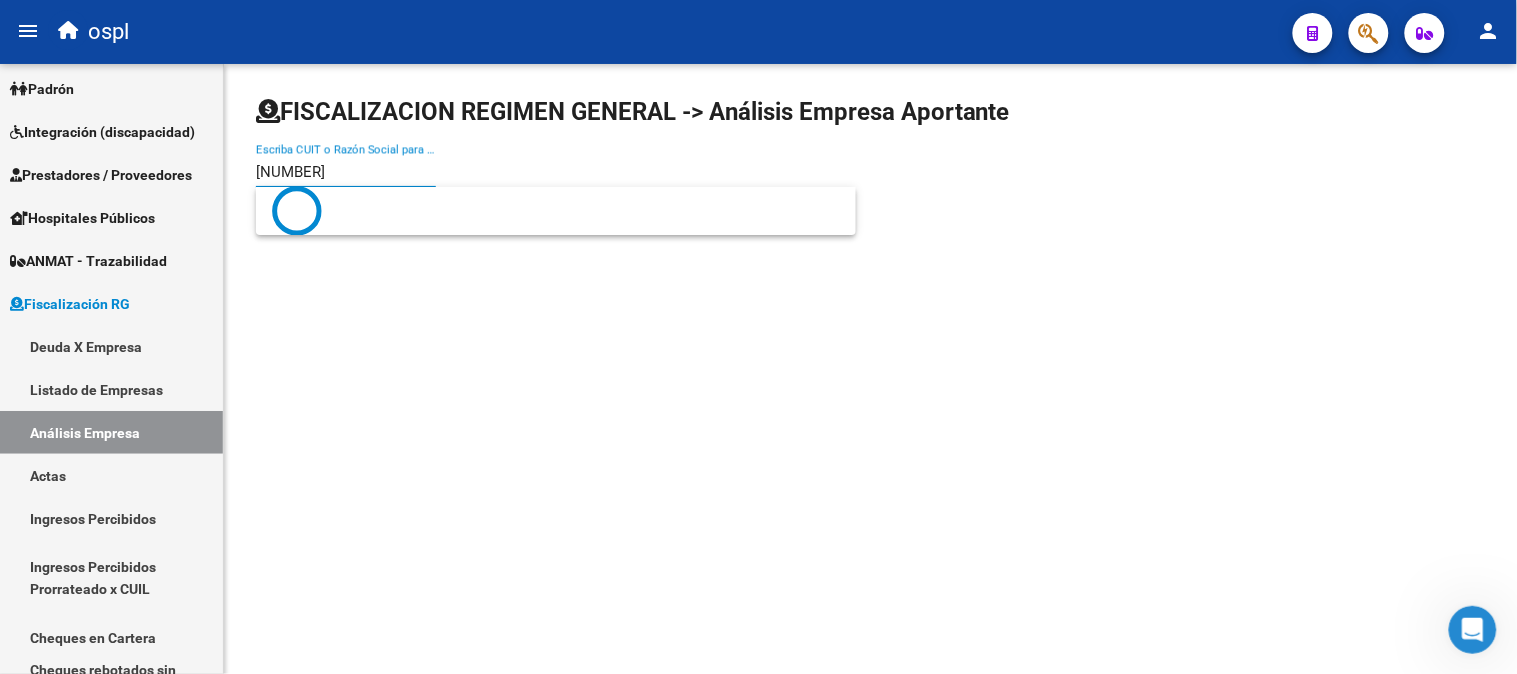 type on "[NUMBER]" 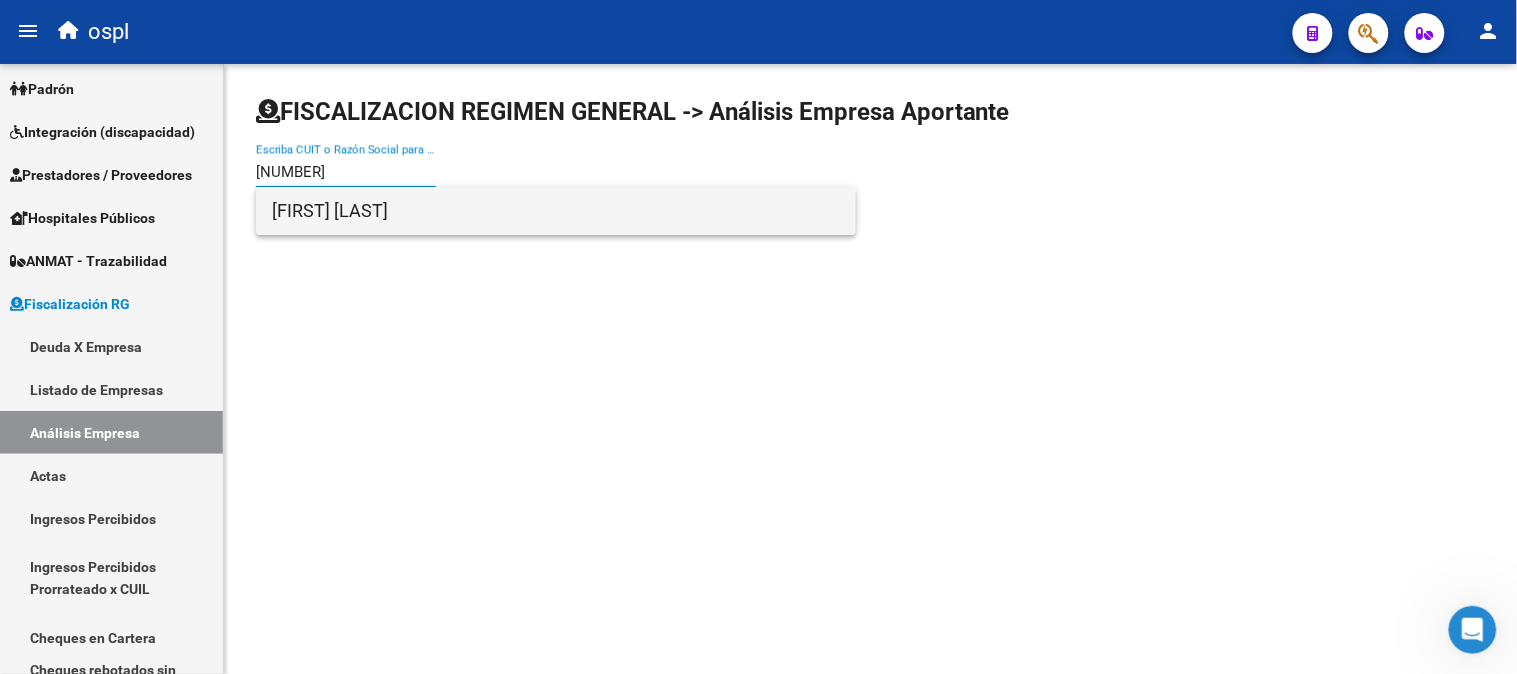click on "[FIRST] [LAST]" at bounding box center [556, 211] 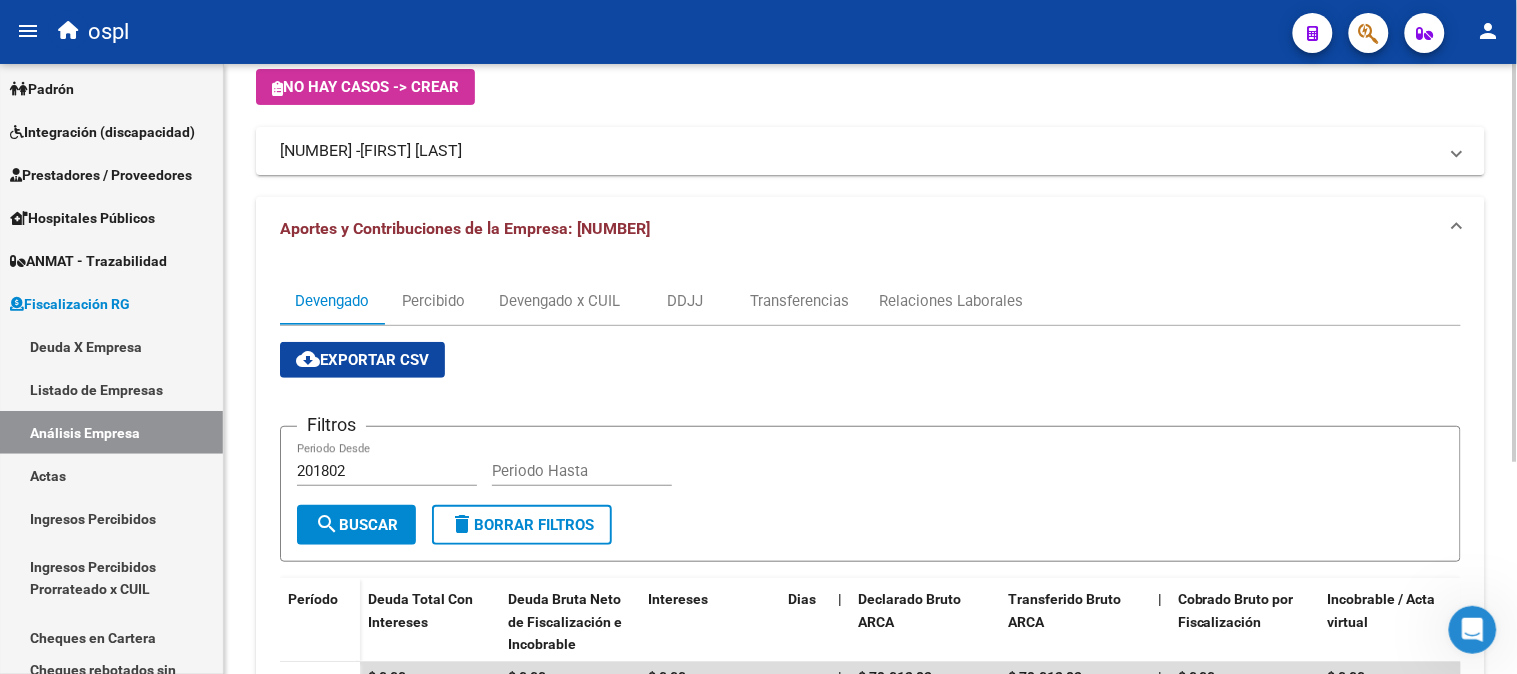 scroll, scrollTop: 324, scrollLeft: 0, axis: vertical 